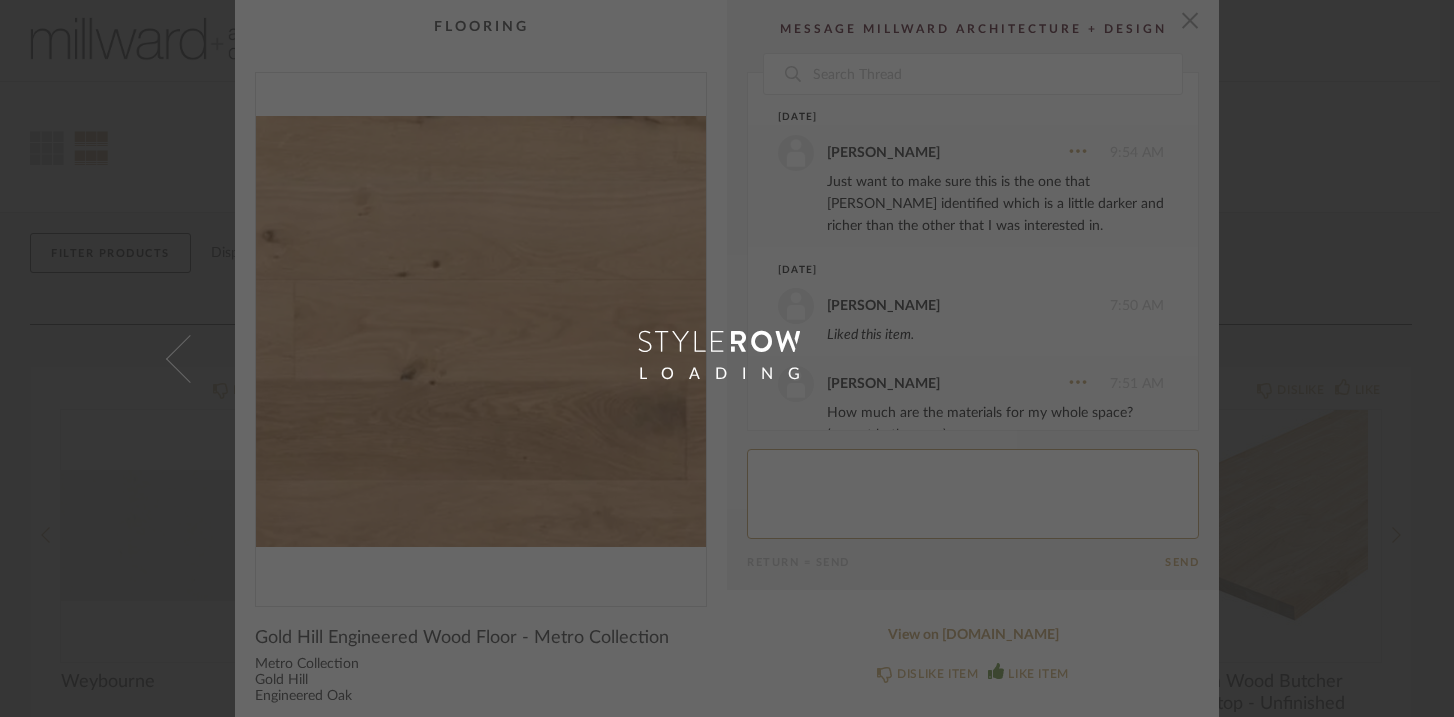 scroll, scrollTop: 0, scrollLeft: 0, axis: both 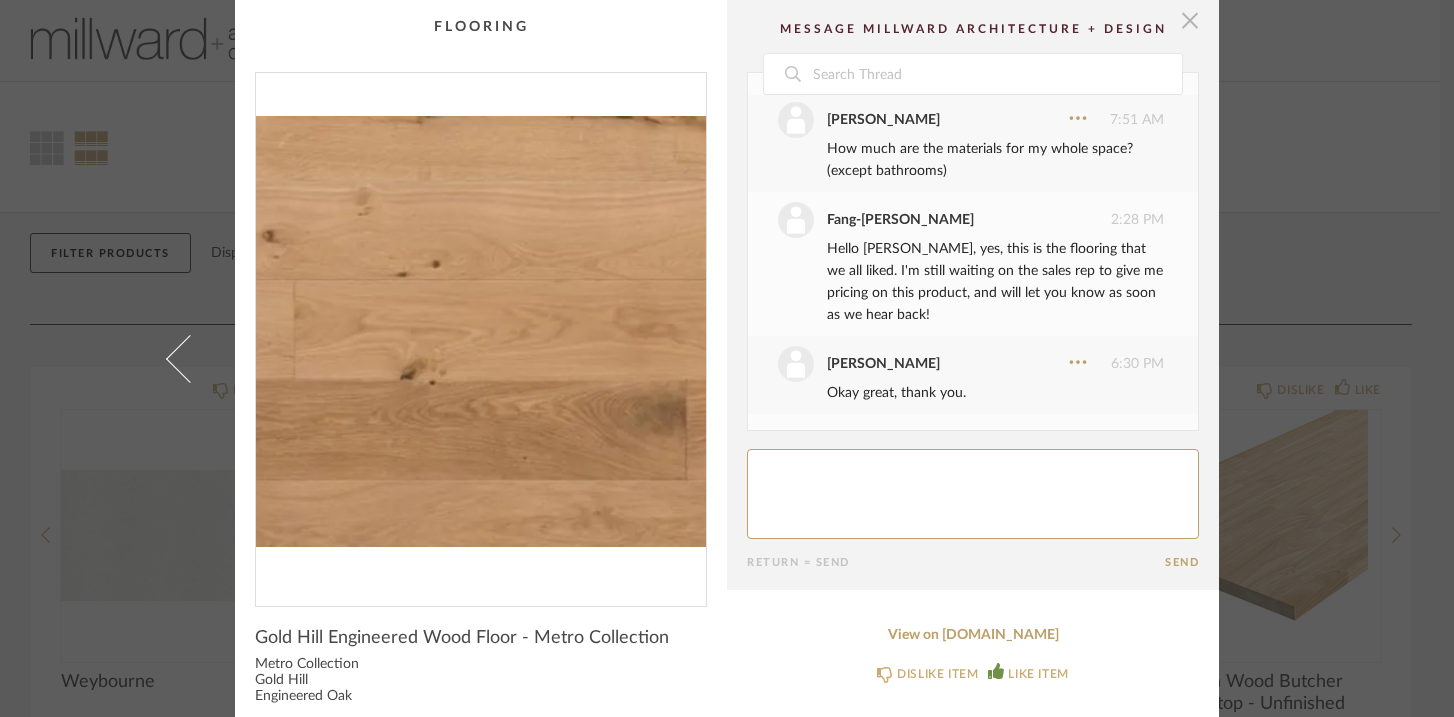 click at bounding box center [1190, 20] 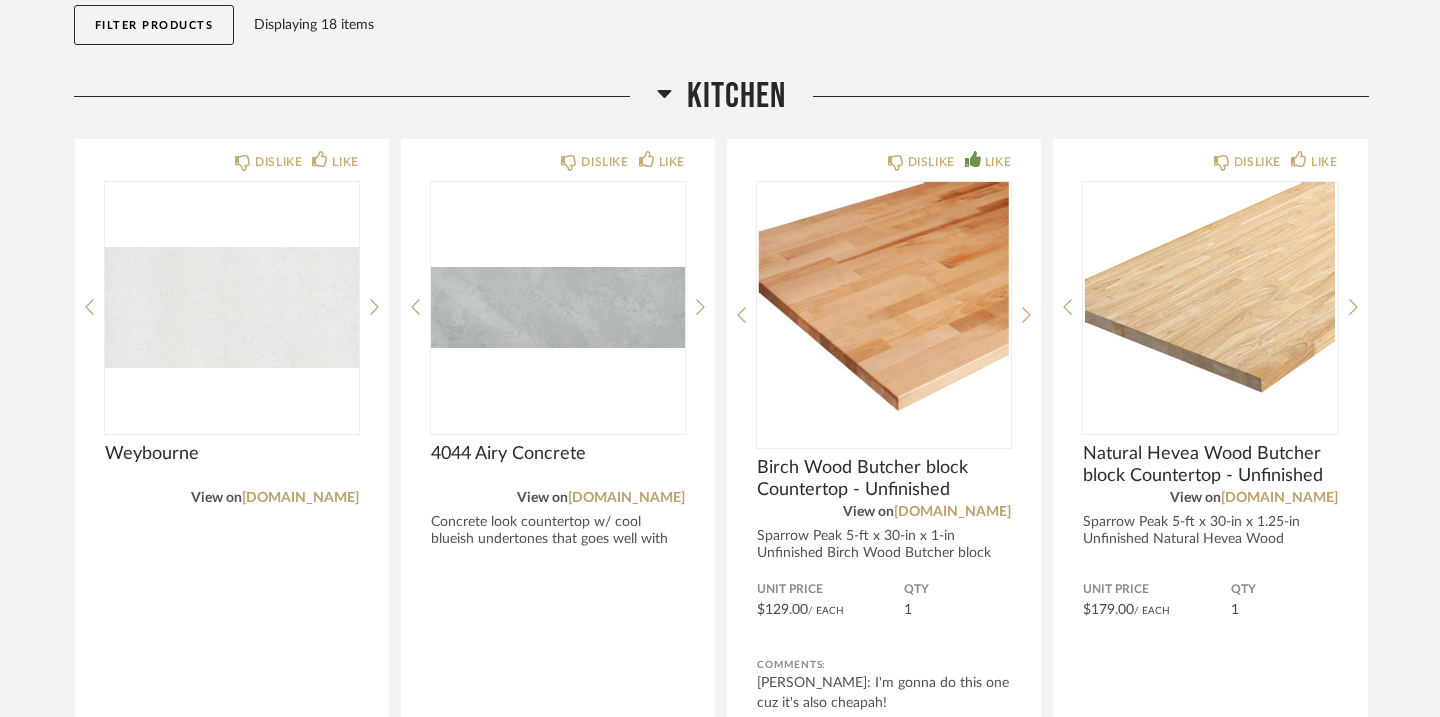 scroll, scrollTop: 234, scrollLeft: 0, axis: vertical 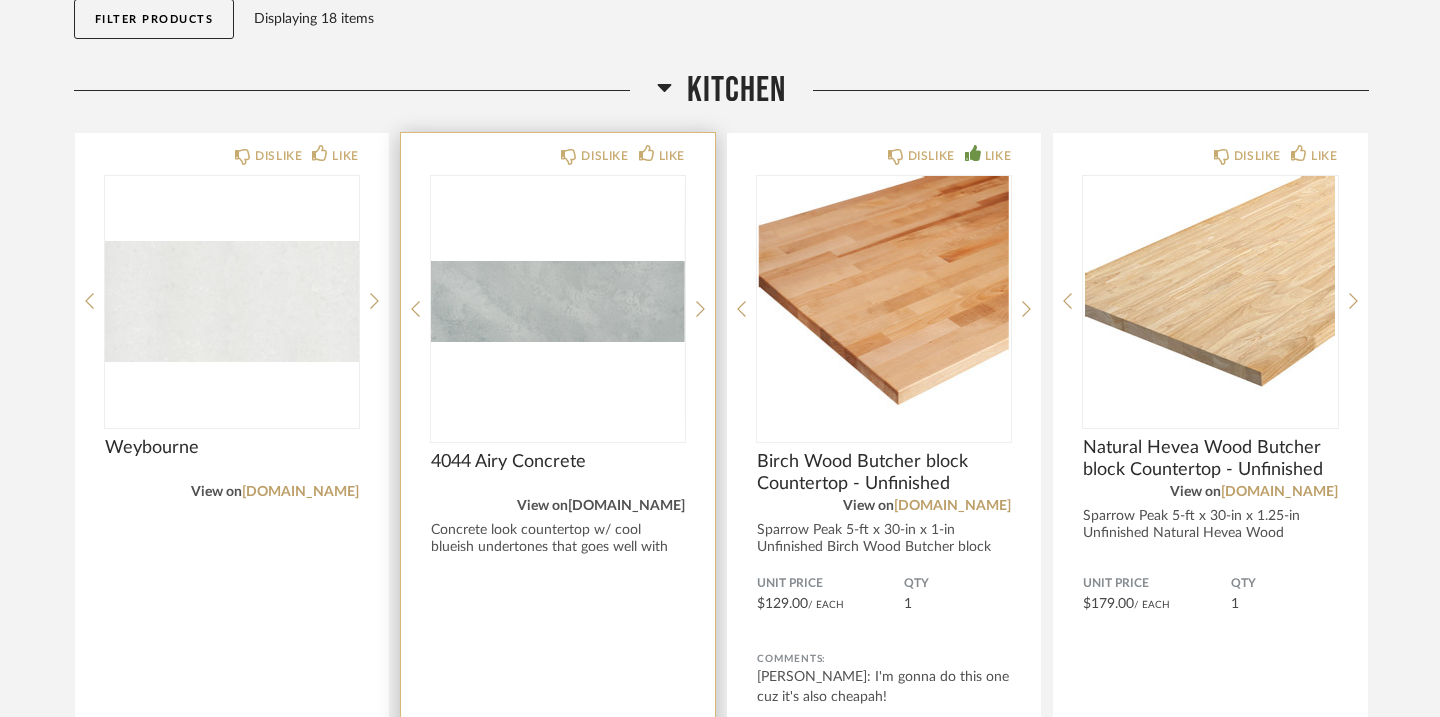 click on "[DOMAIN_NAME]" 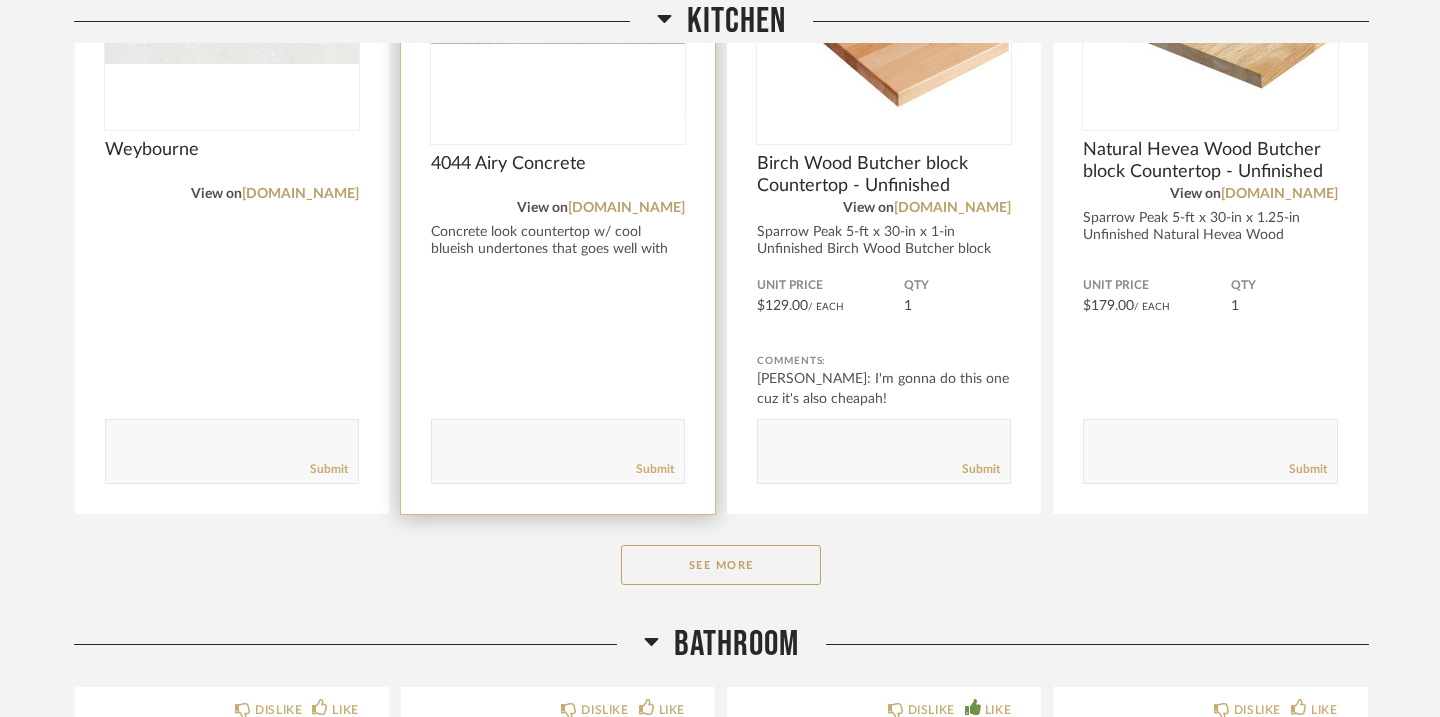 scroll, scrollTop: 580, scrollLeft: 0, axis: vertical 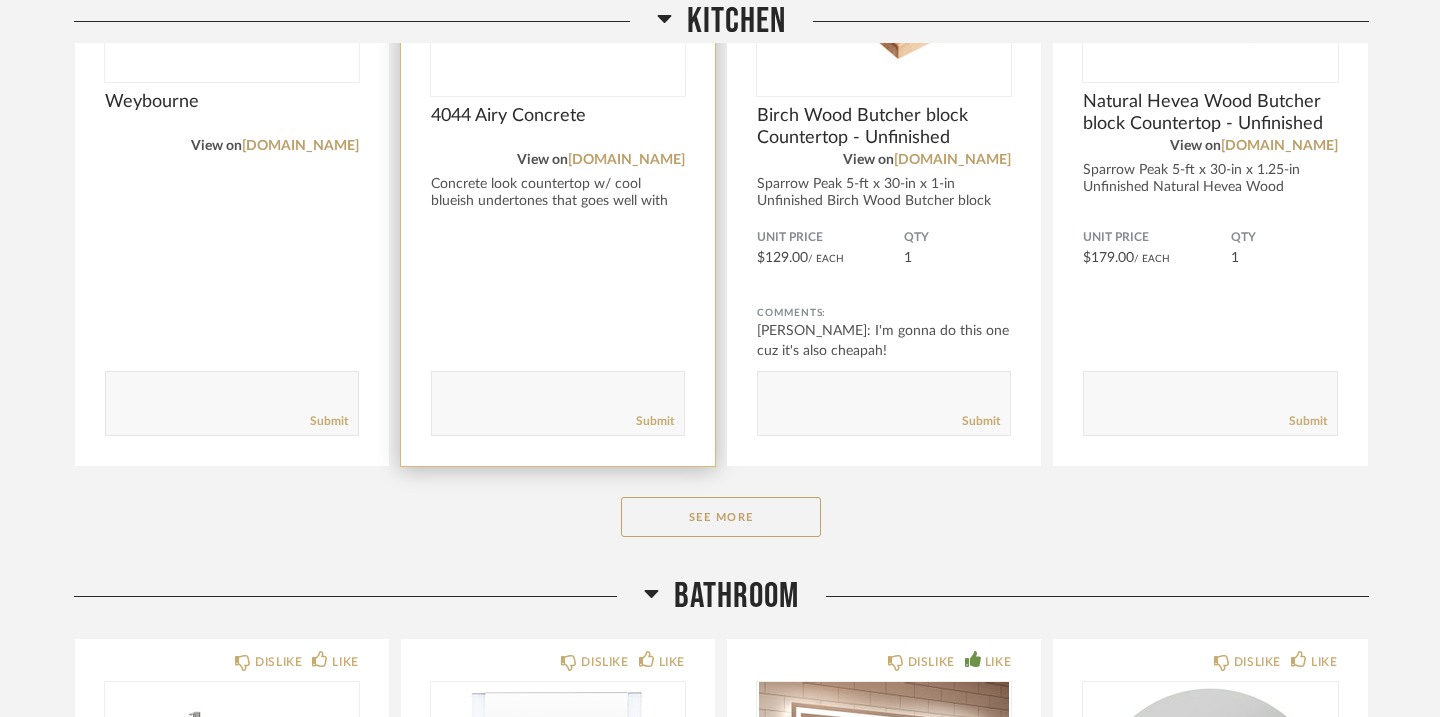 click 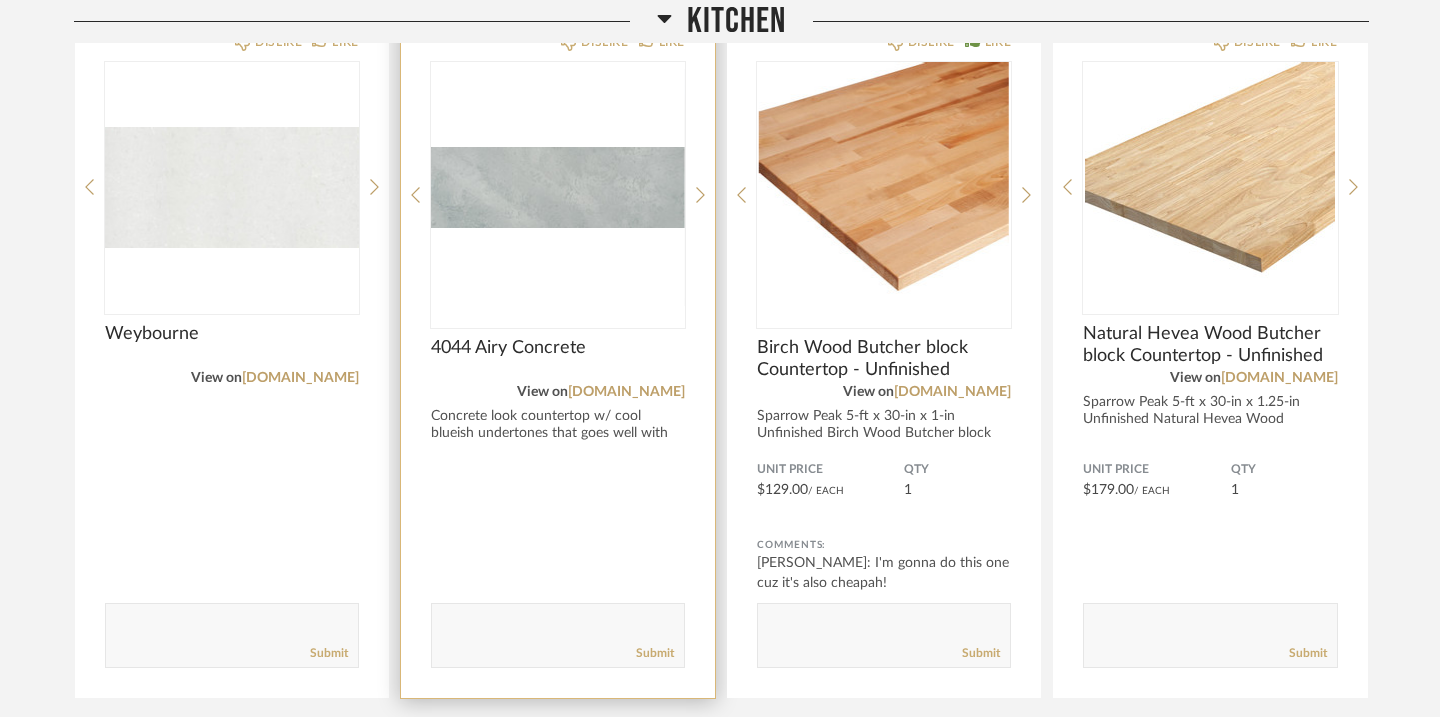 scroll, scrollTop: 354, scrollLeft: 0, axis: vertical 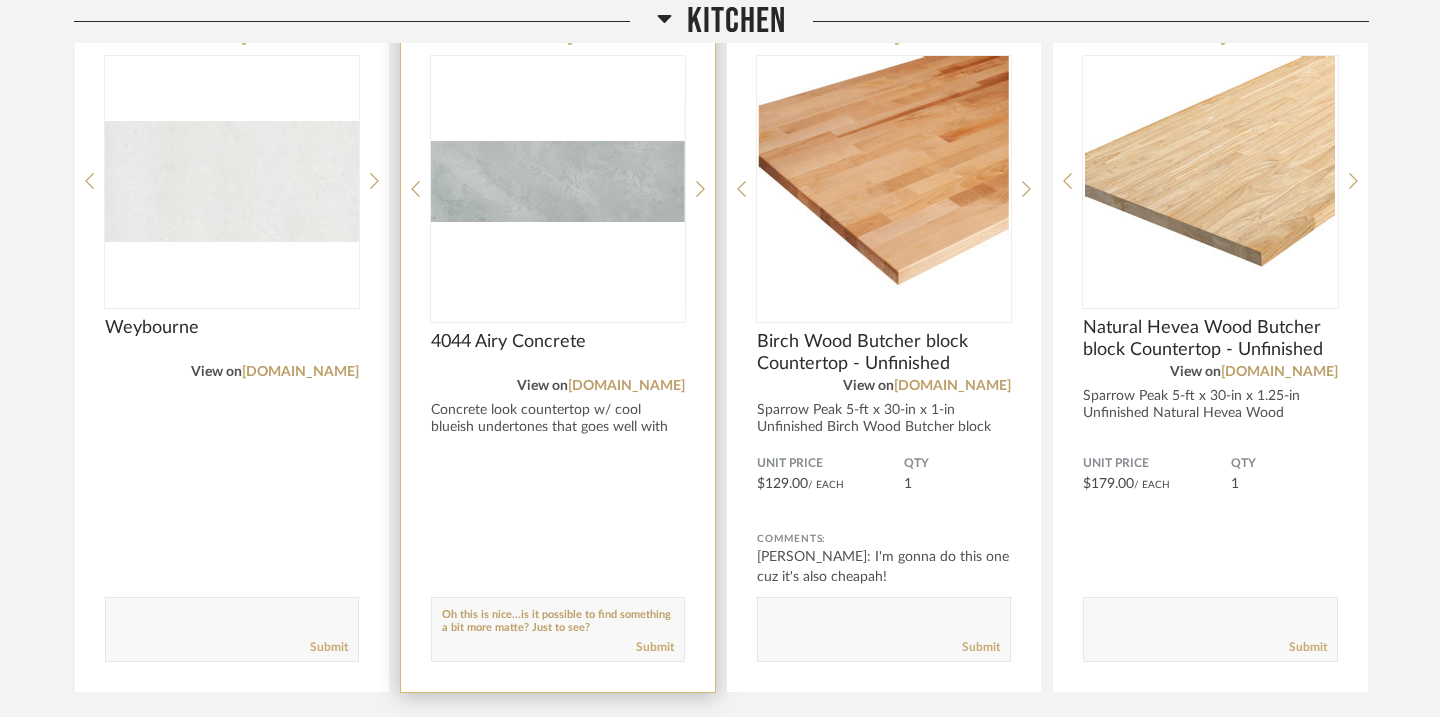 click 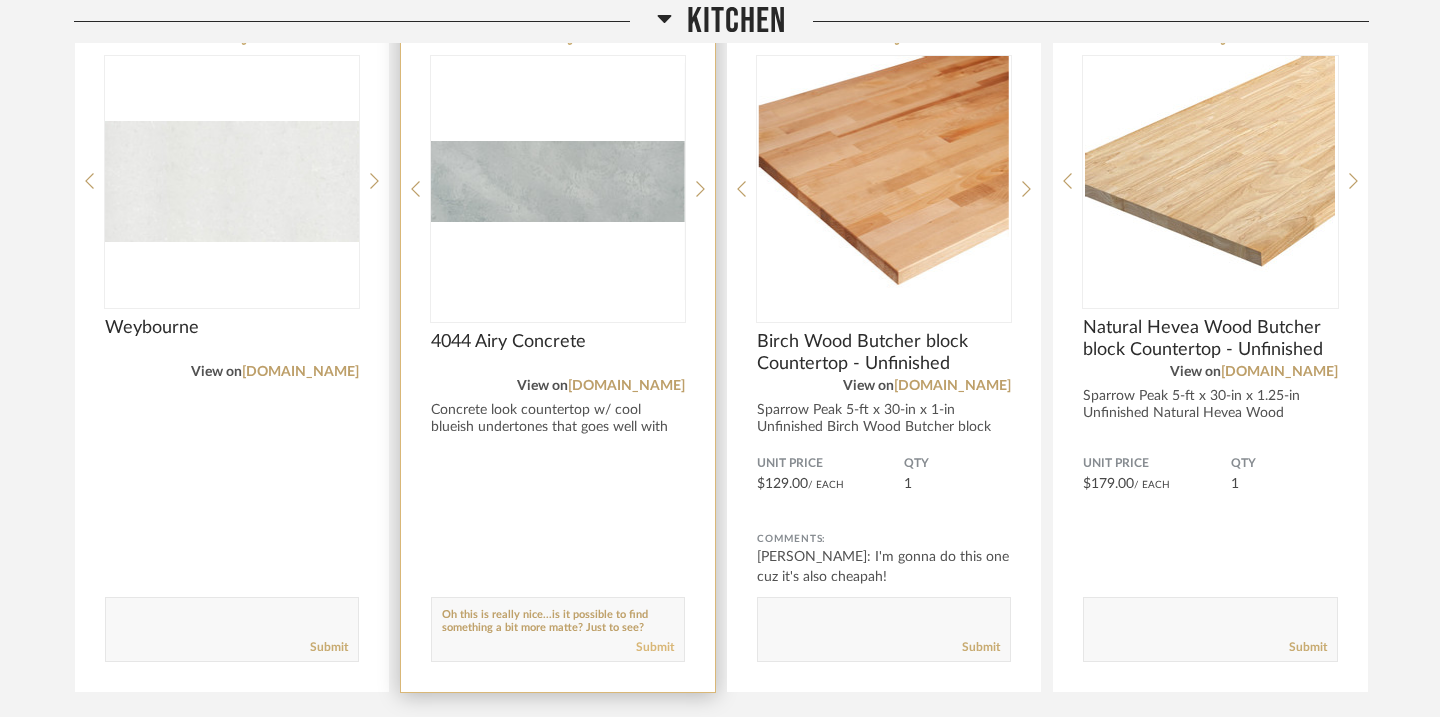 type on "Oh this is really nice...is it possible to find something a bit more matte? Just to see?" 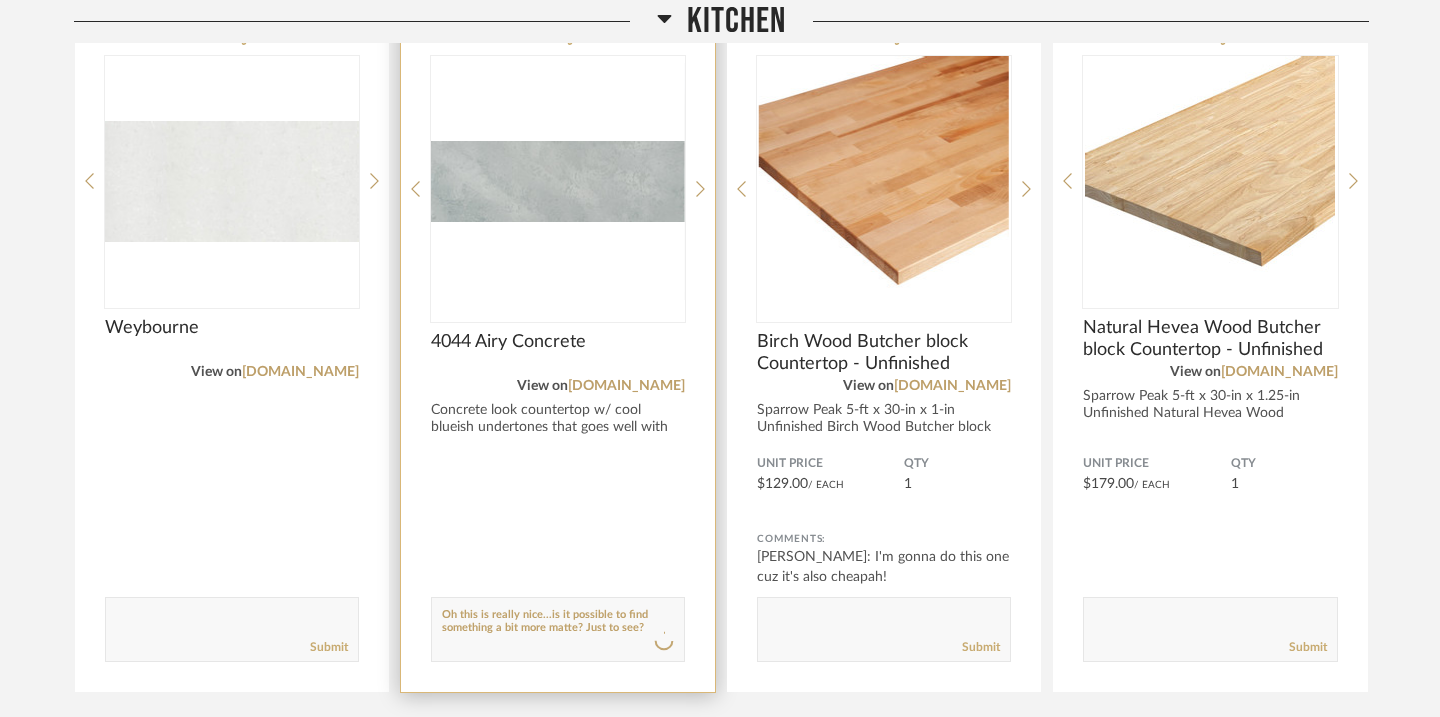 type 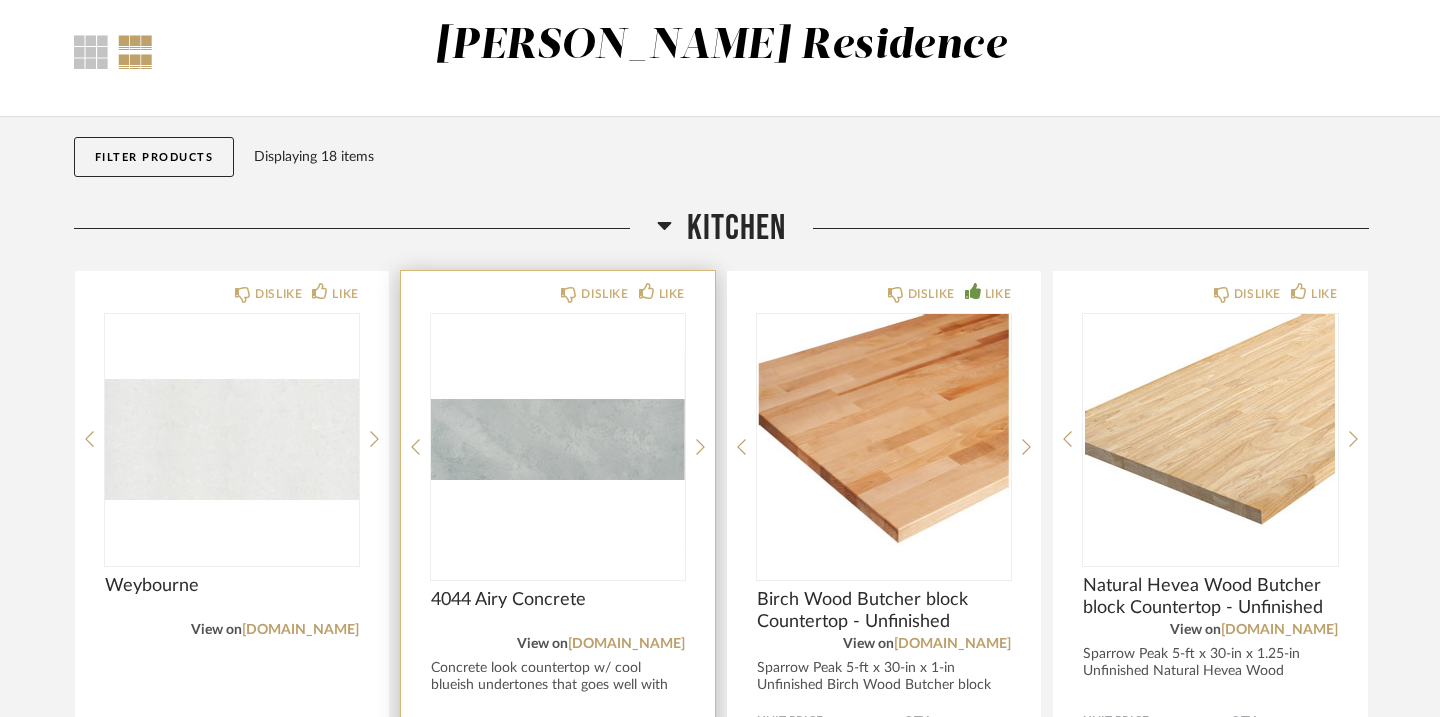 scroll, scrollTop: 37, scrollLeft: 0, axis: vertical 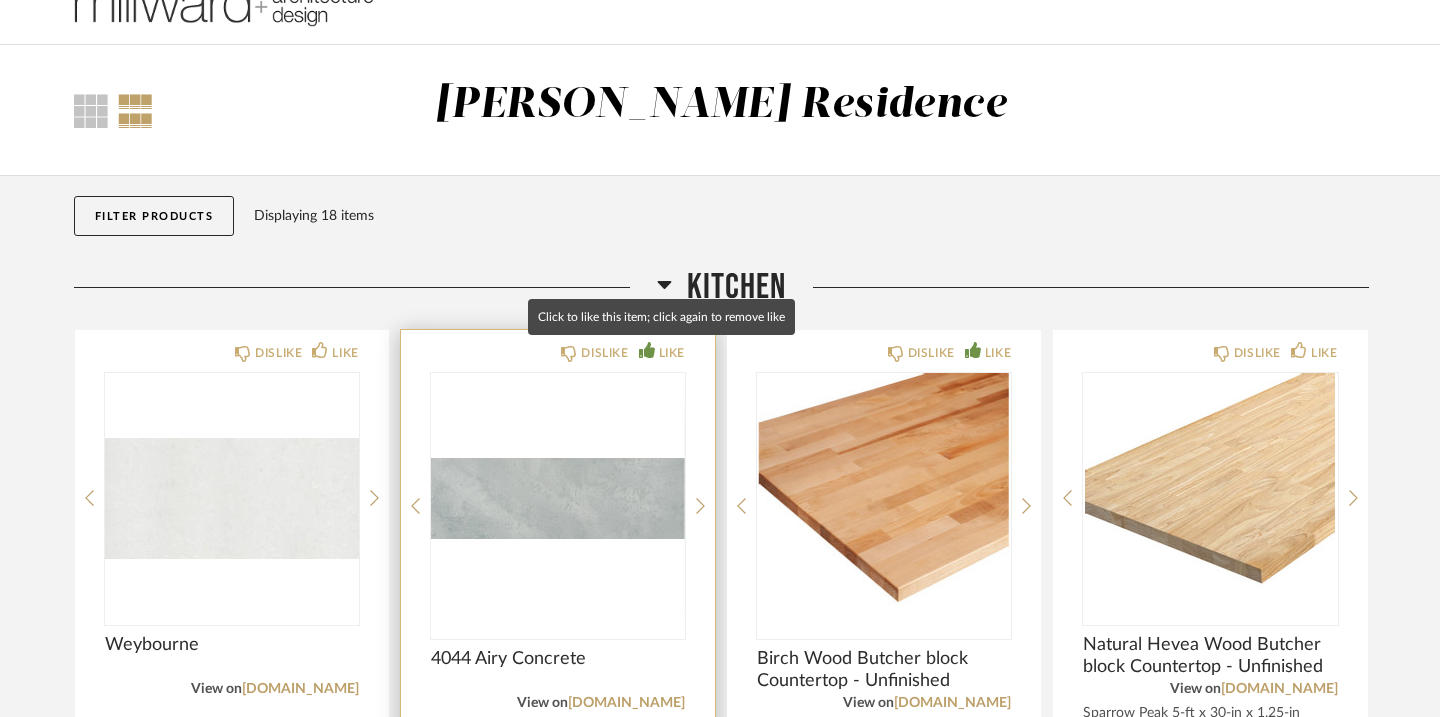 click 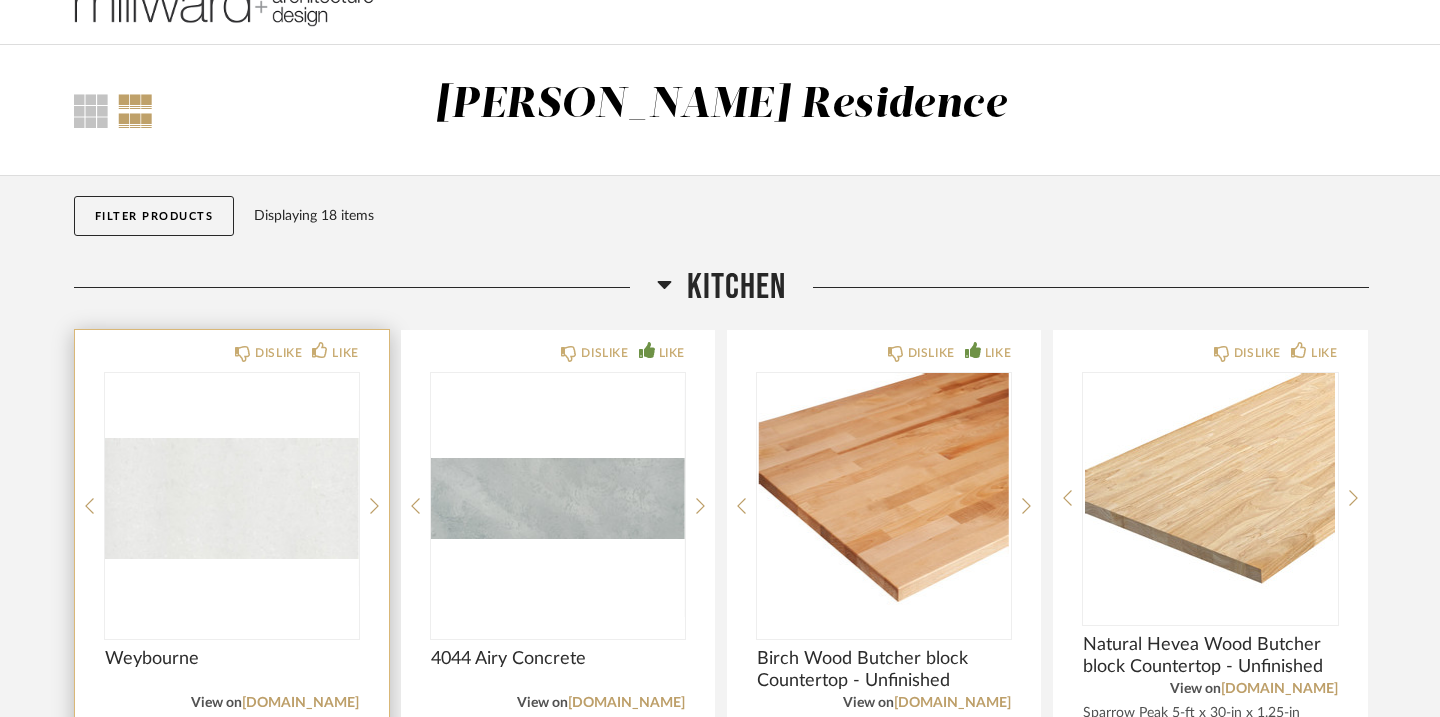 click at bounding box center [232, 498] 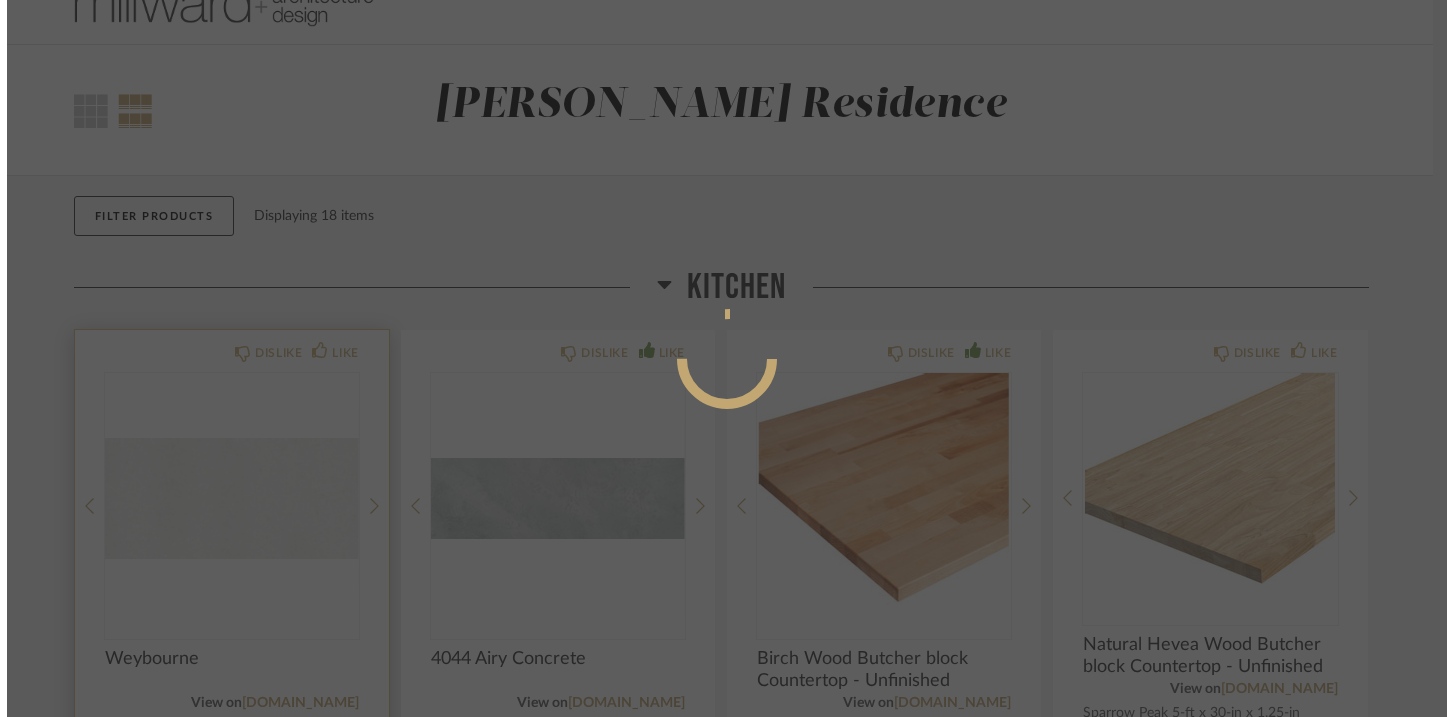 scroll, scrollTop: 0, scrollLeft: 0, axis: both 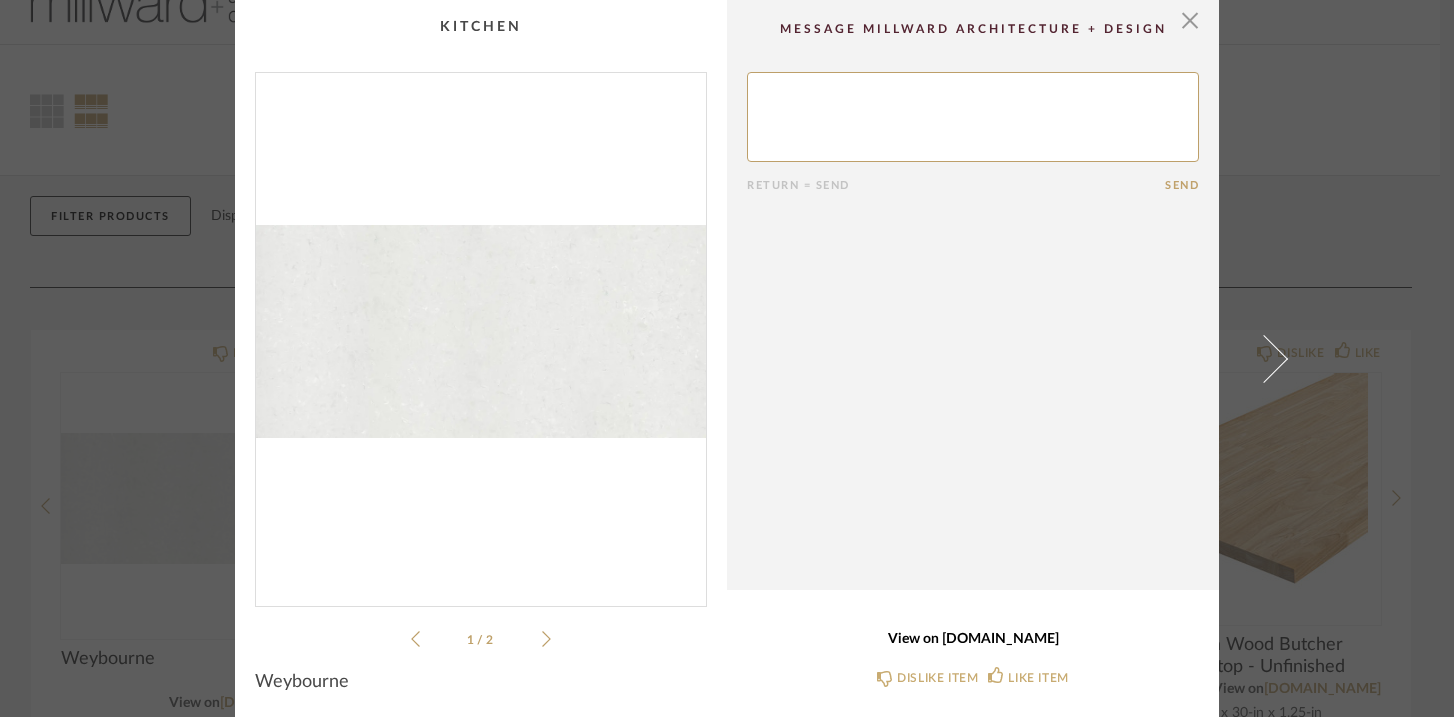 click on "View on [DOMAIN_NAME]" at bounding box center (973, 639) 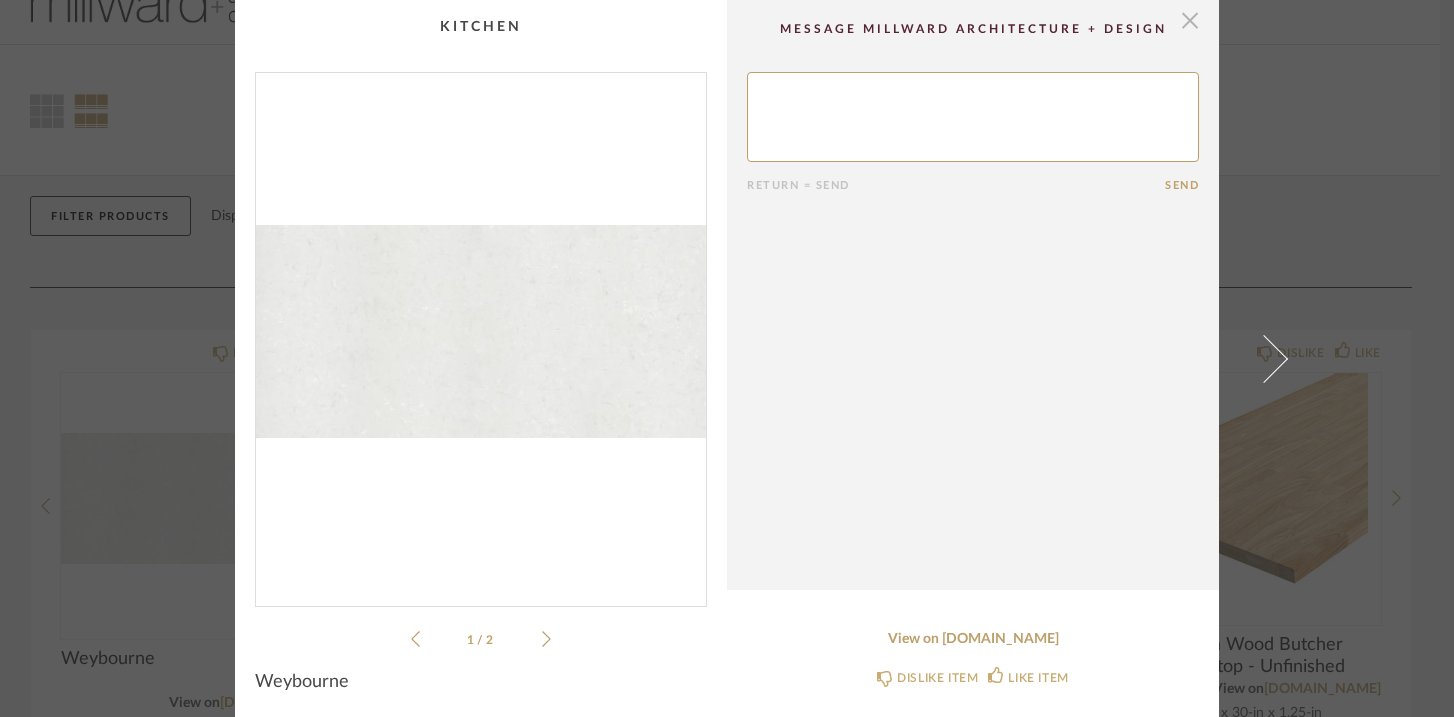click at bounding box center (1190, 20) 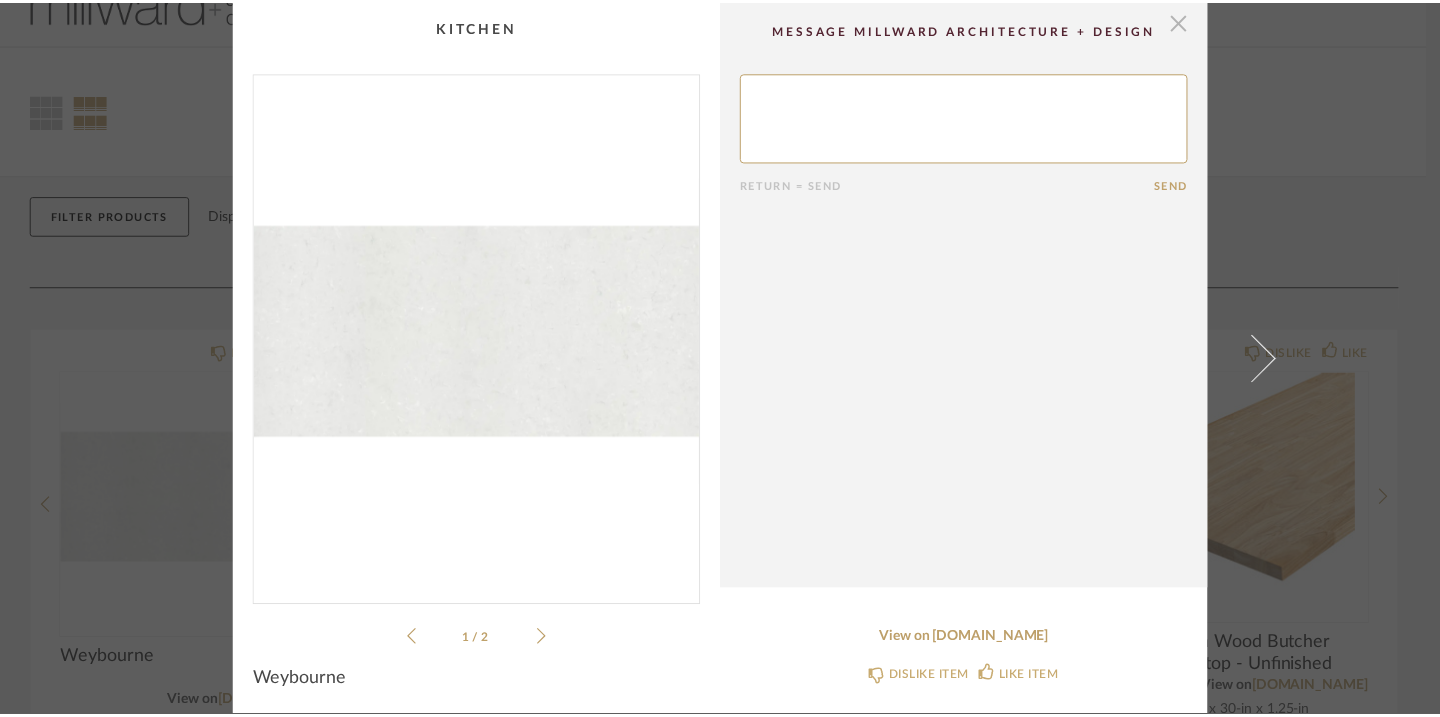 scroll, scrollTop: 37, scrollLeft: 0, axis: vertical 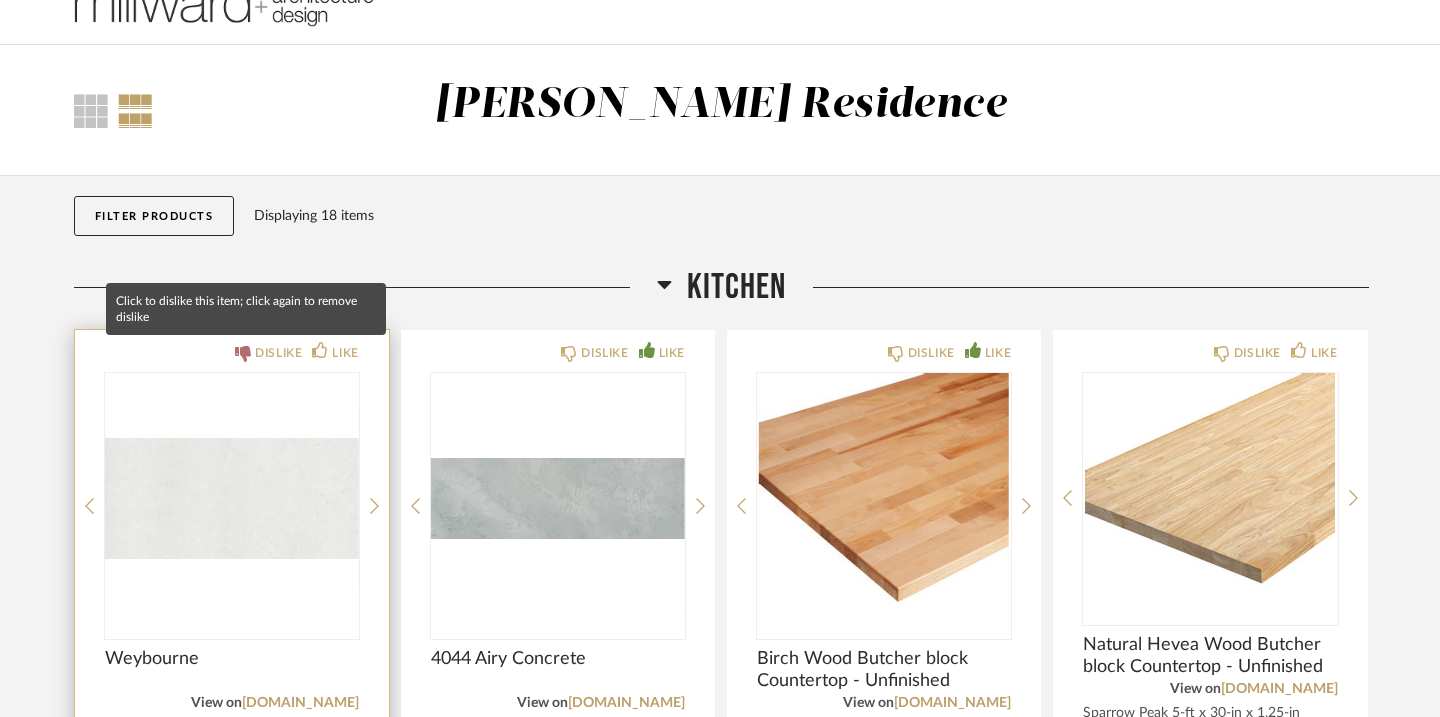 click on "DISLIKE" 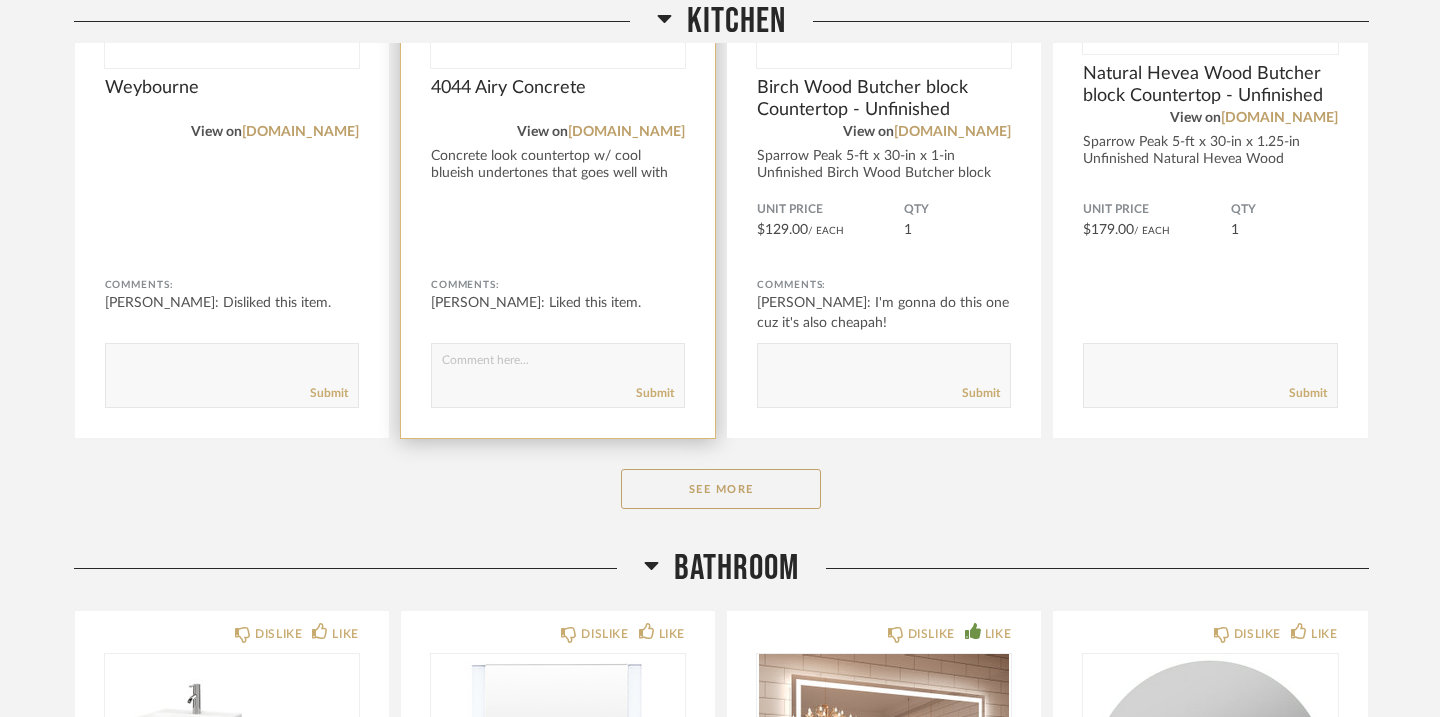 scroll, scrollTop: 605, scrollLeft: 0, axis: vertical 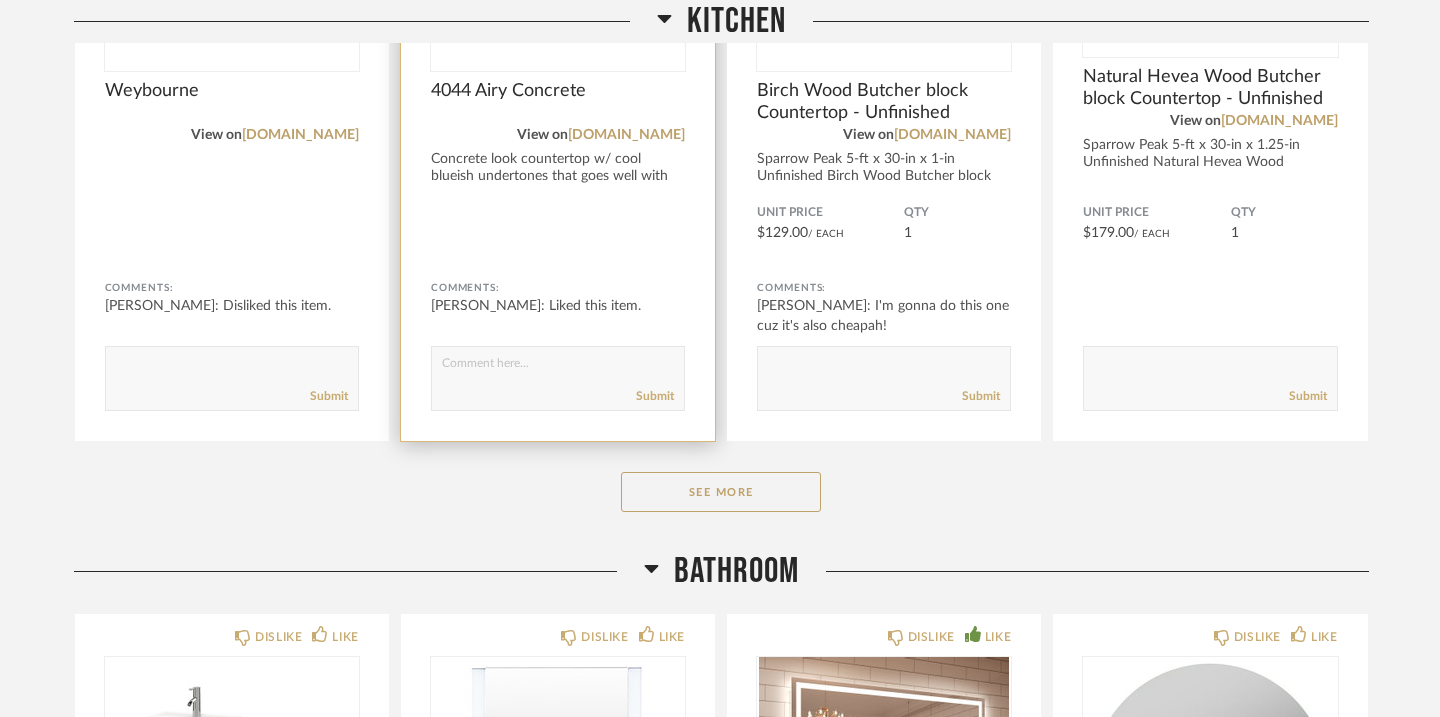 click on "Concrete look countertop w/ cool blueish undertones that goes well with the blue ba..." 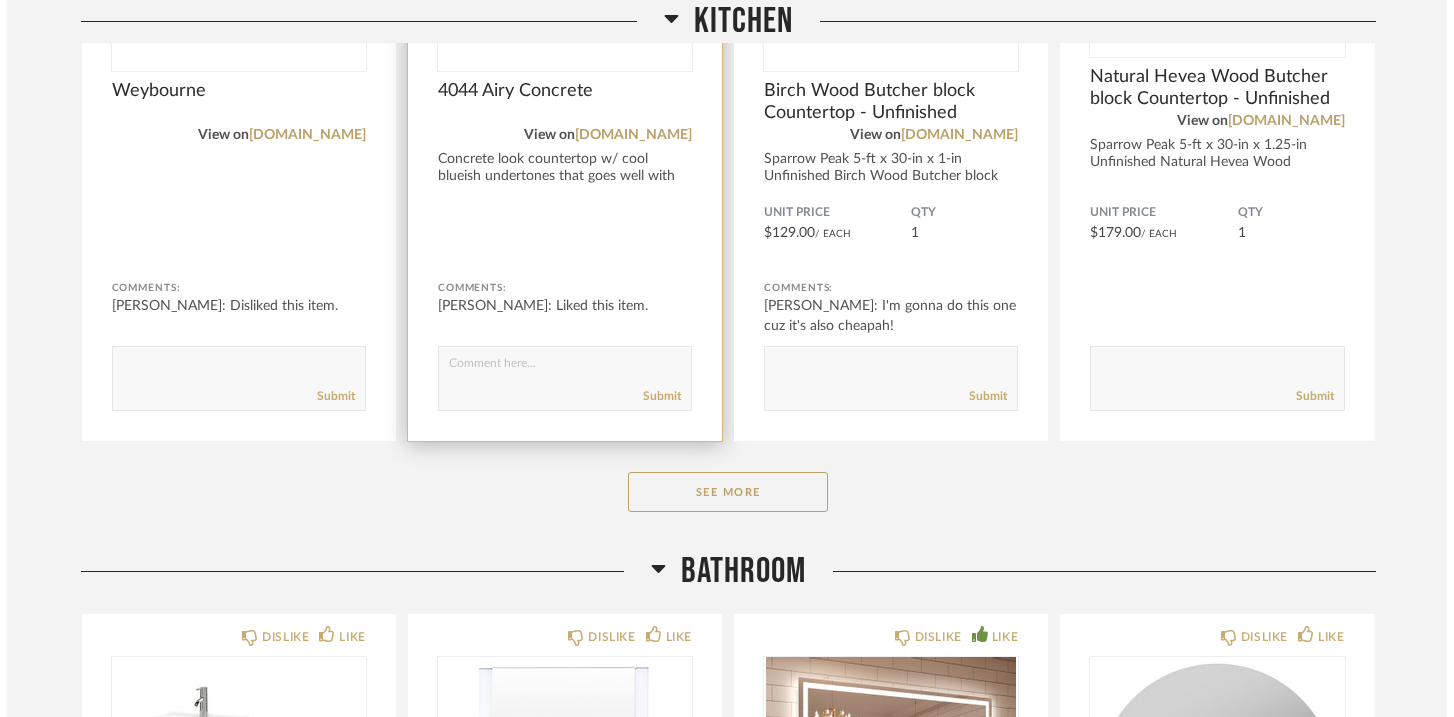 scroll, scrollTop: 0, scrollLeft: 0, axis: both 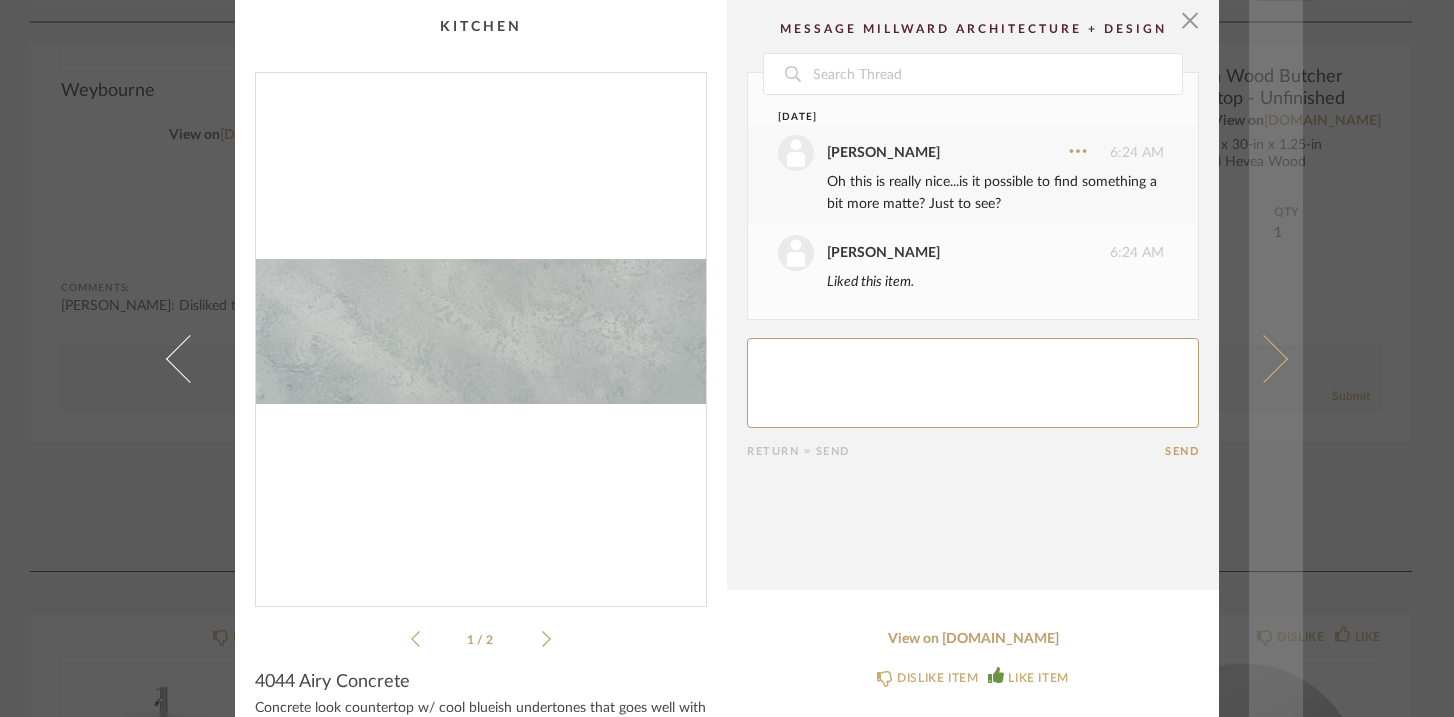 click at bounding box center [1264, 358] 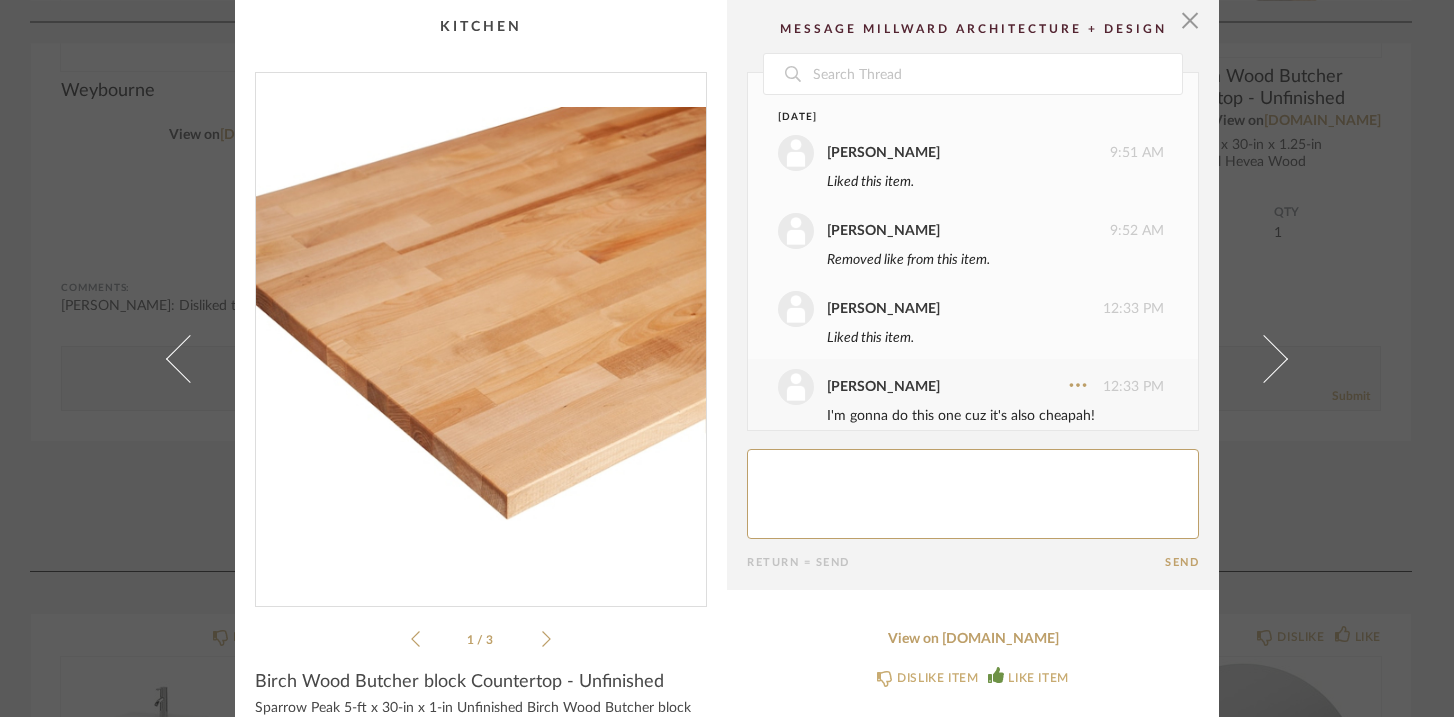 scroll, scrollTop: 23, scrollLeft: 0, axis: vertical 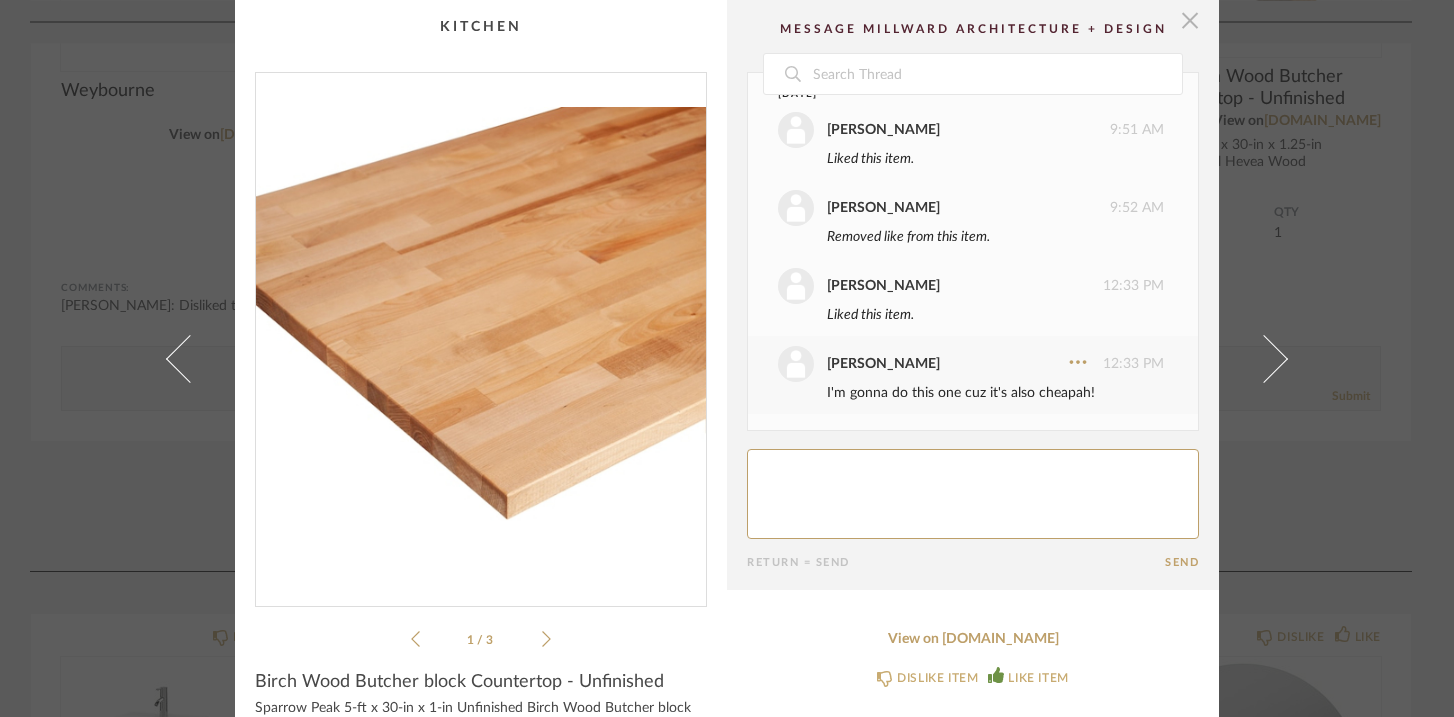 click at bounding box center (1190, 20) 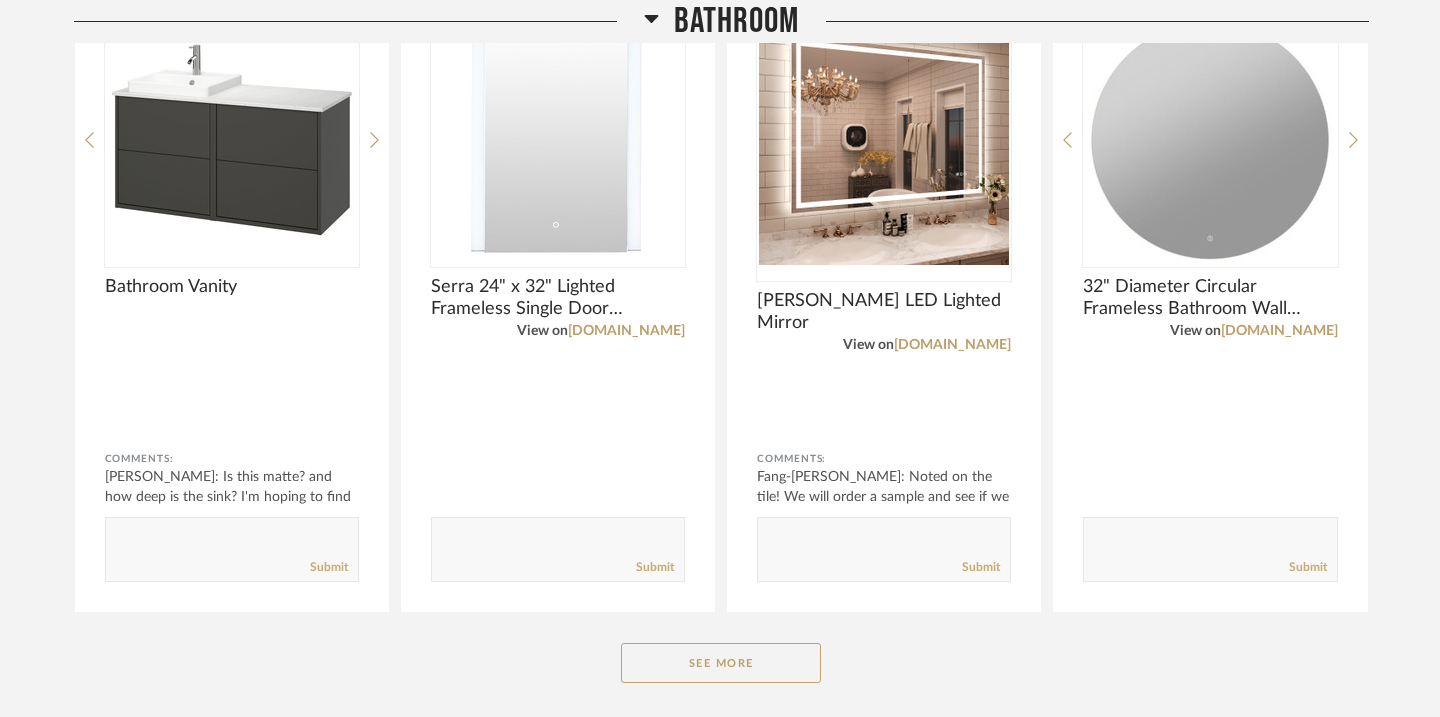 scroll, scrollTop: 1251, scrollLeft: 0, axis: vertical 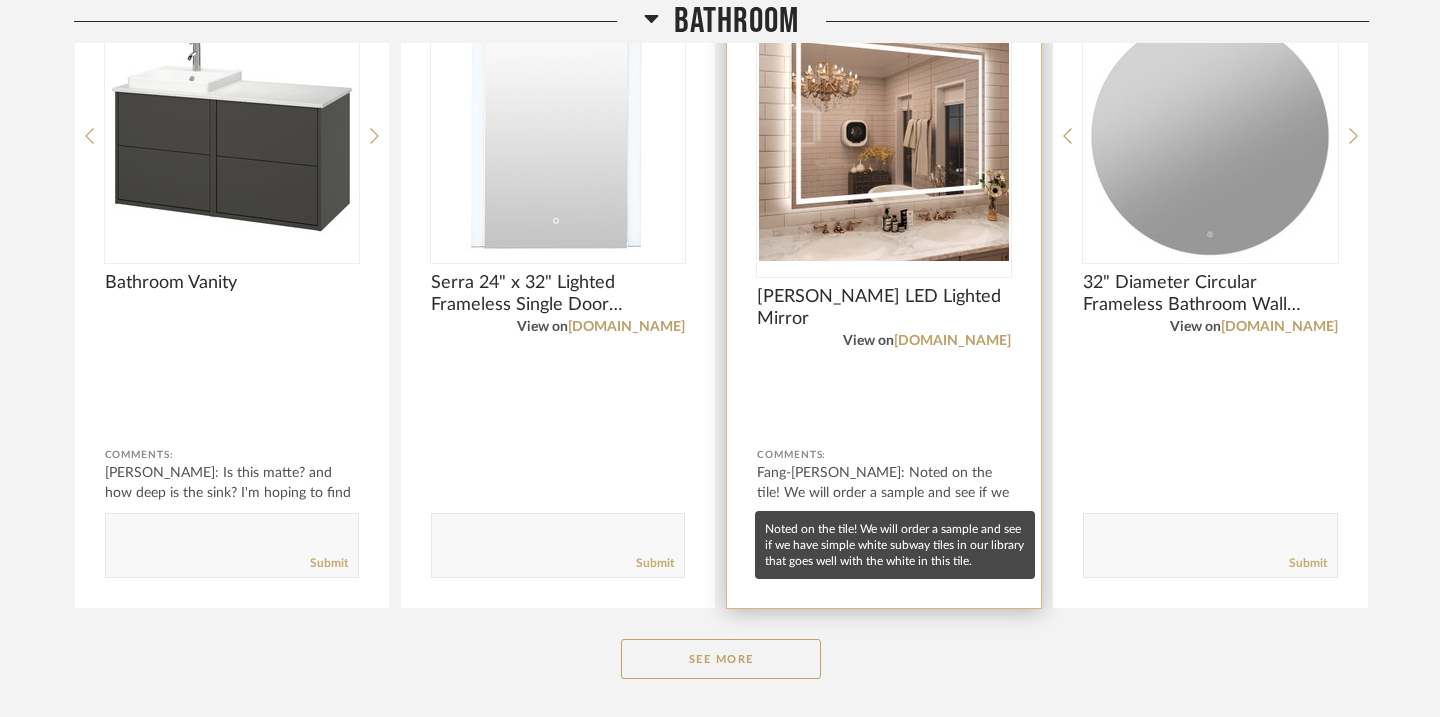 click on "Fang-[PERSON_NAME]: Noted on the tile! We will order a sample and see if we have simple w..." 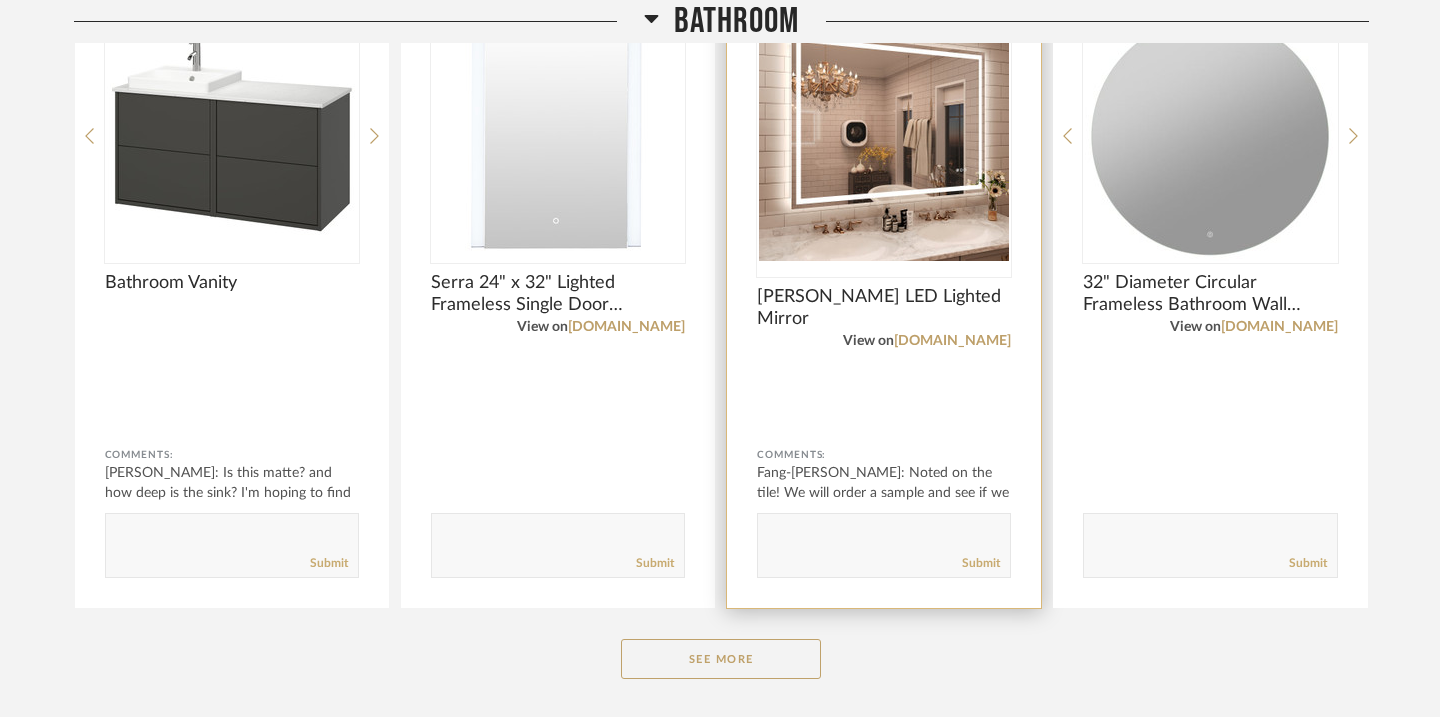 click at bounding box center [884, 136] 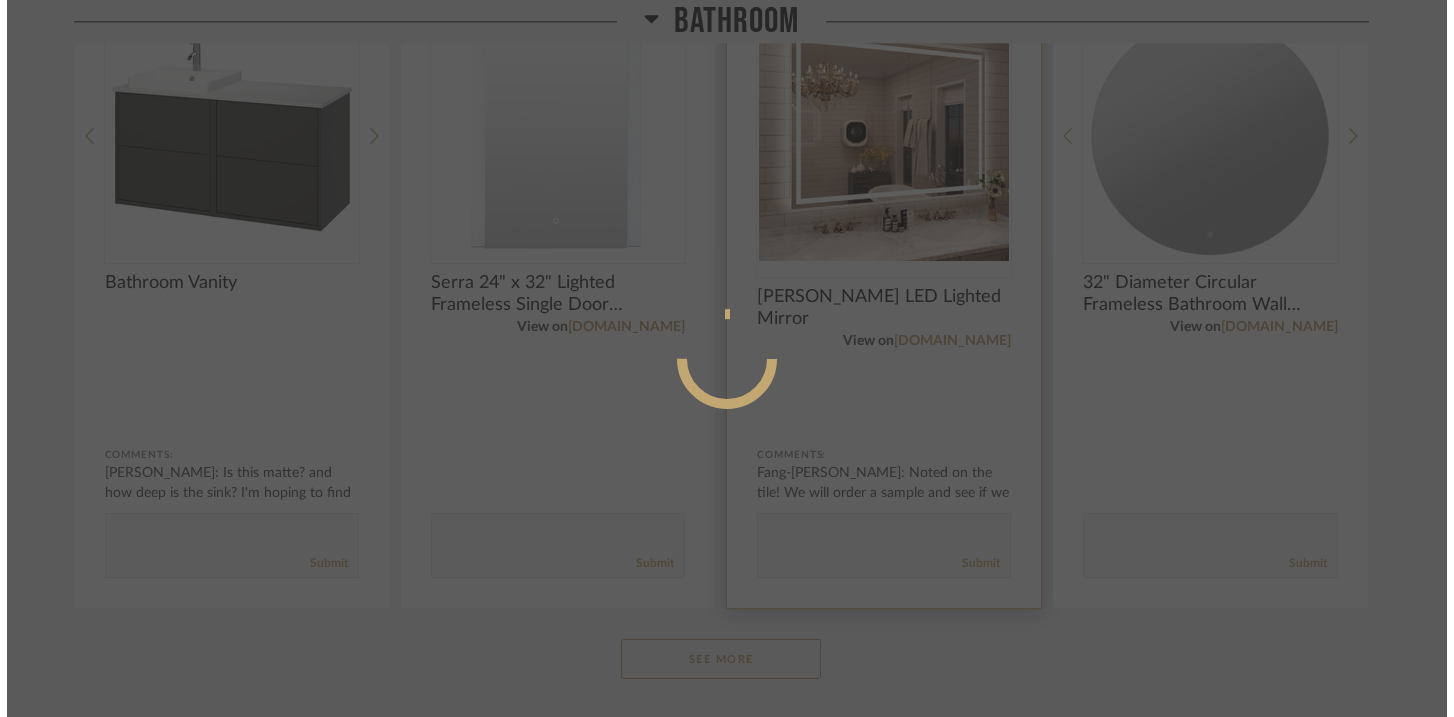 scroll, scrollTop: 0, scrollLeft: 0, axis: both 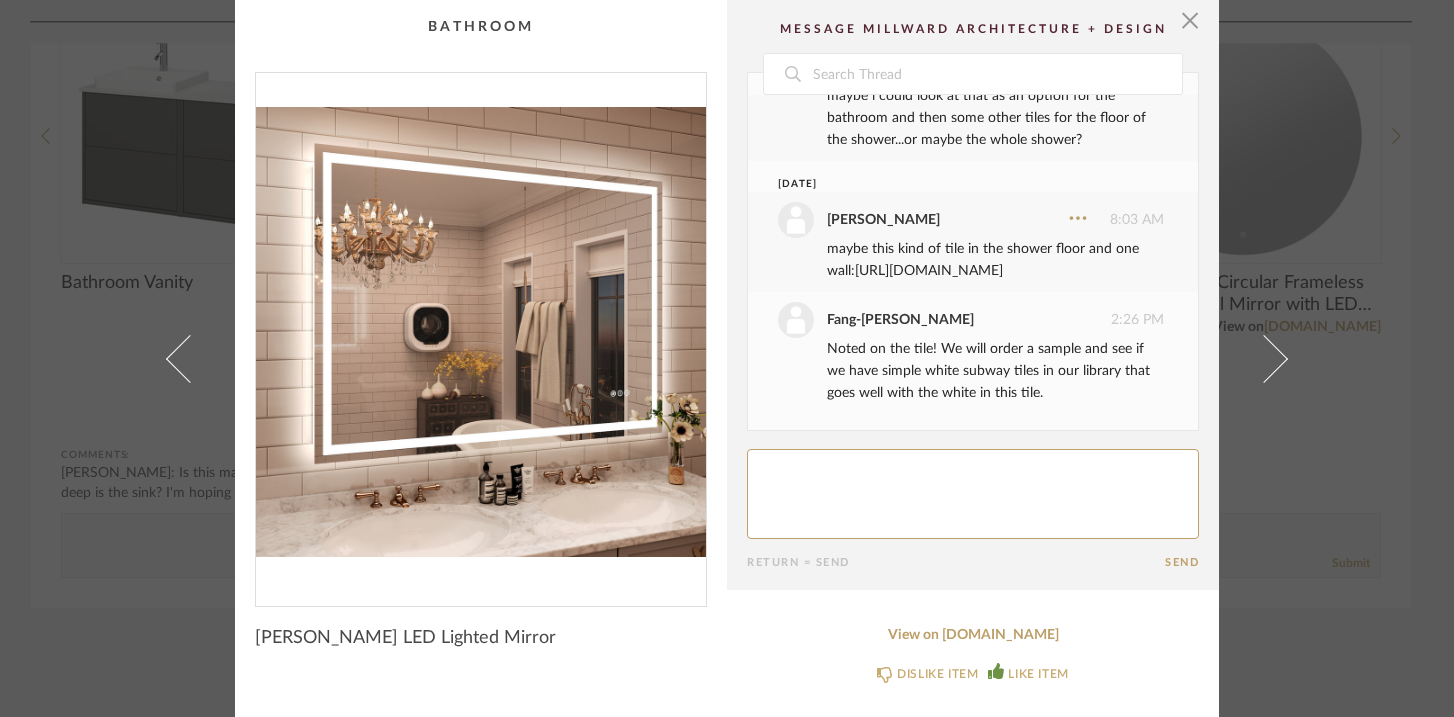 click on "[URL][DOMAIN_NAME]" at bounding box center (929, 271) 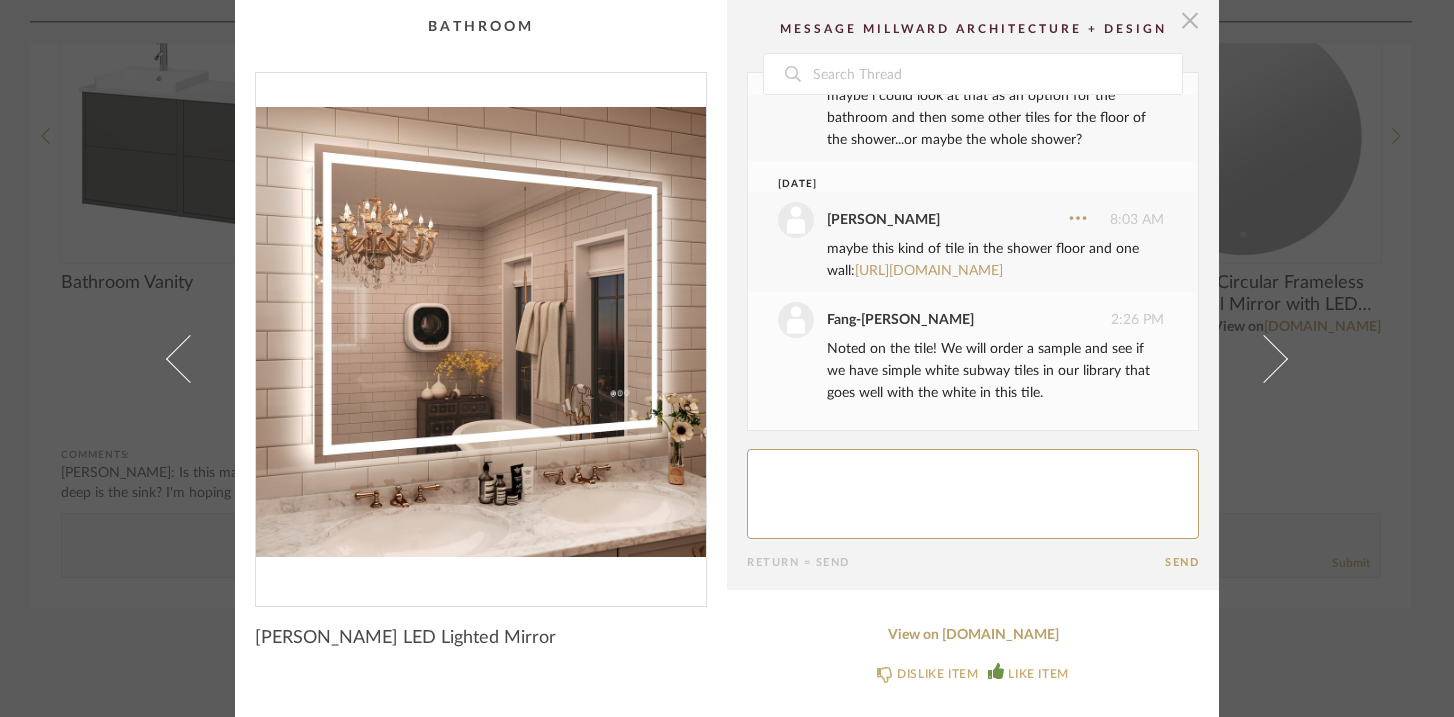 click at bounding box center (1190, 20) 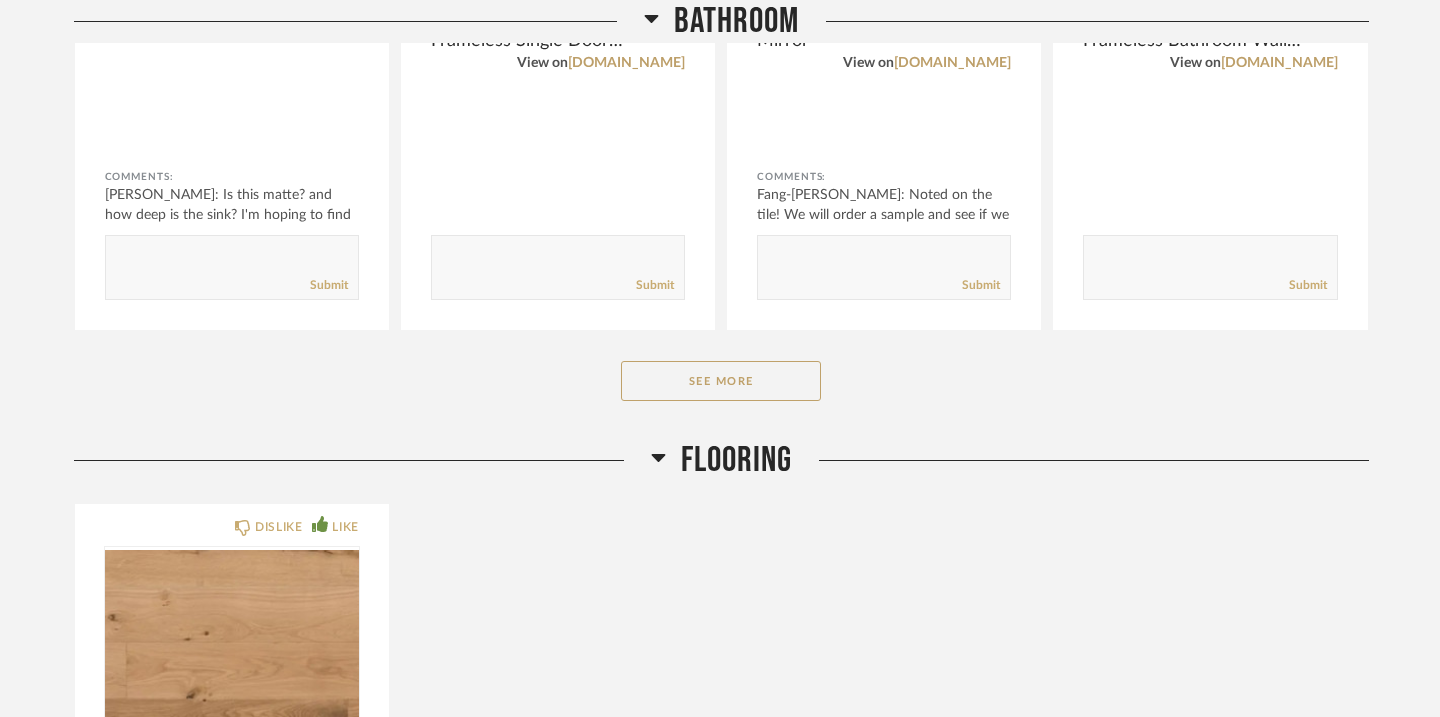 scroll, scrollTop: 1532, scrollLeft: 0, axis: vertical 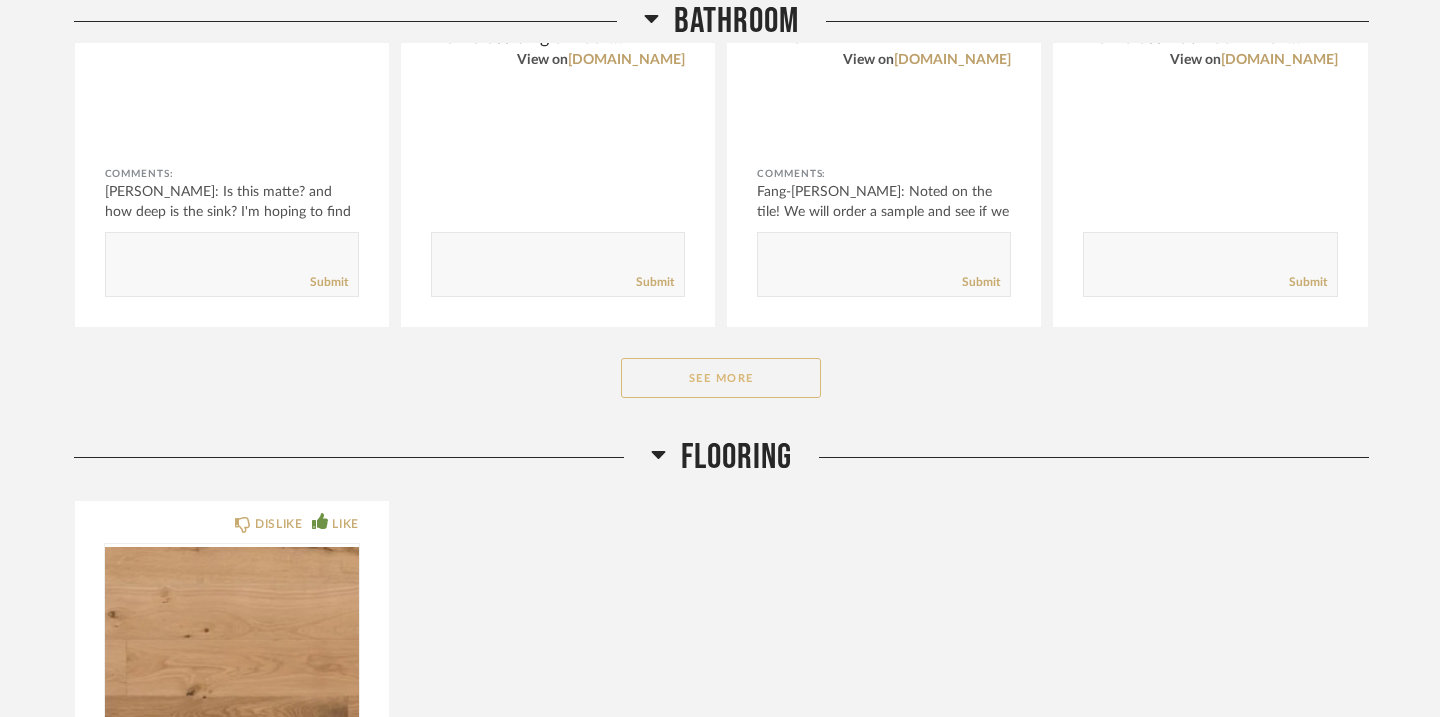click on "See More" 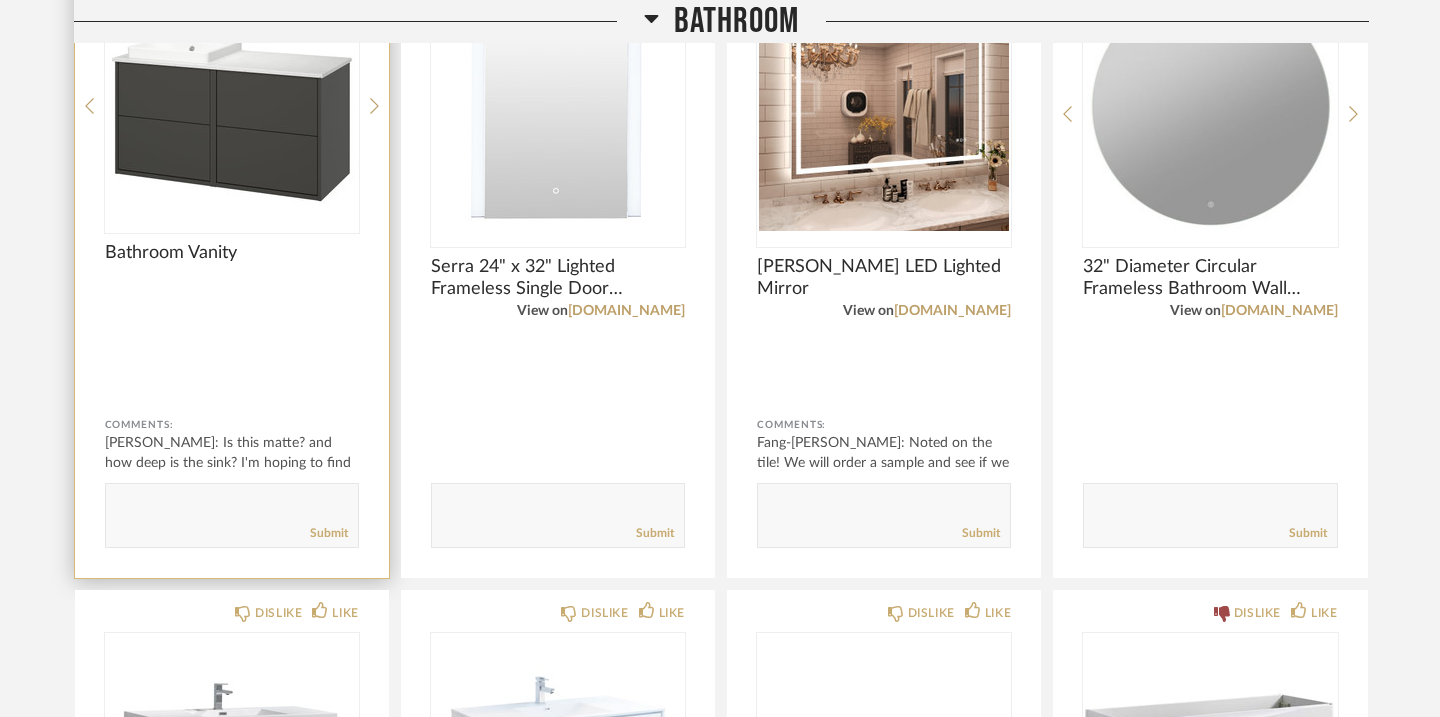 scroll, scrollTop: 1208, scrollLeft: 0, axis: vertical 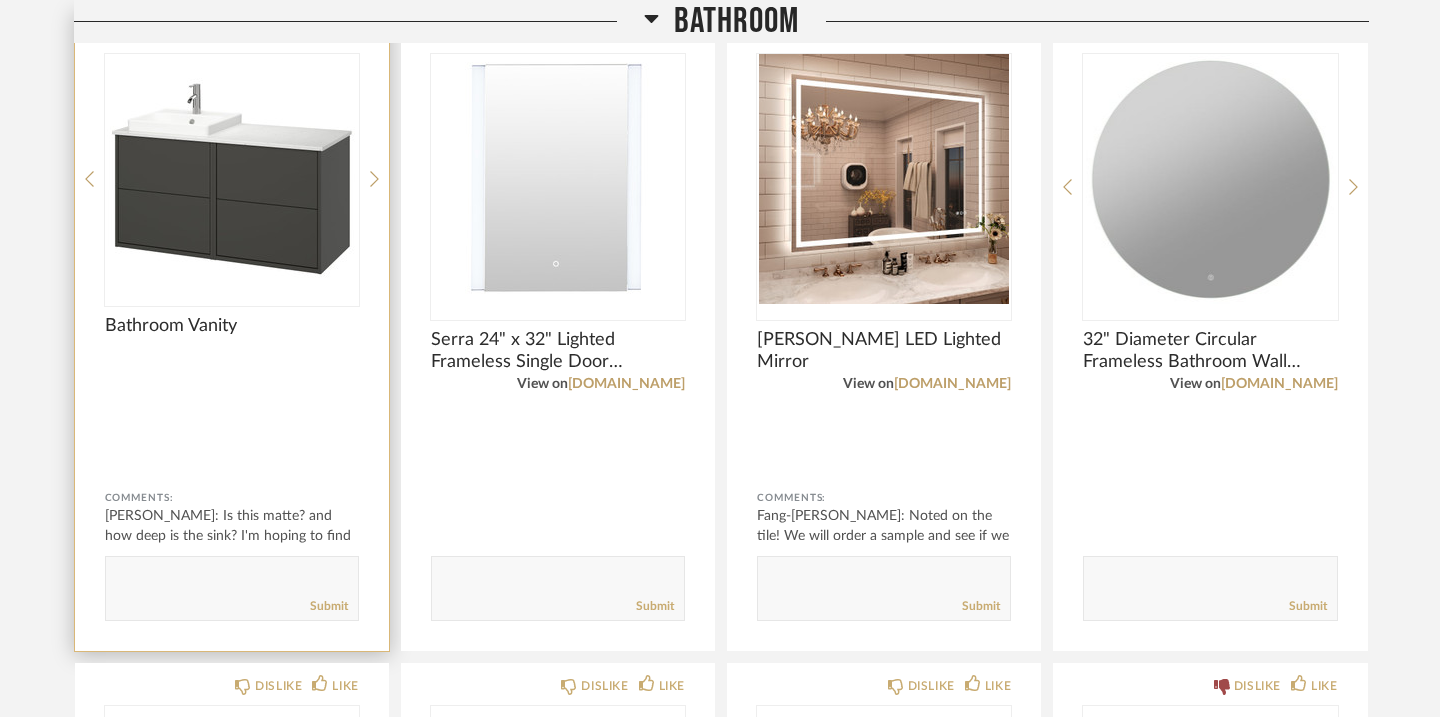 click 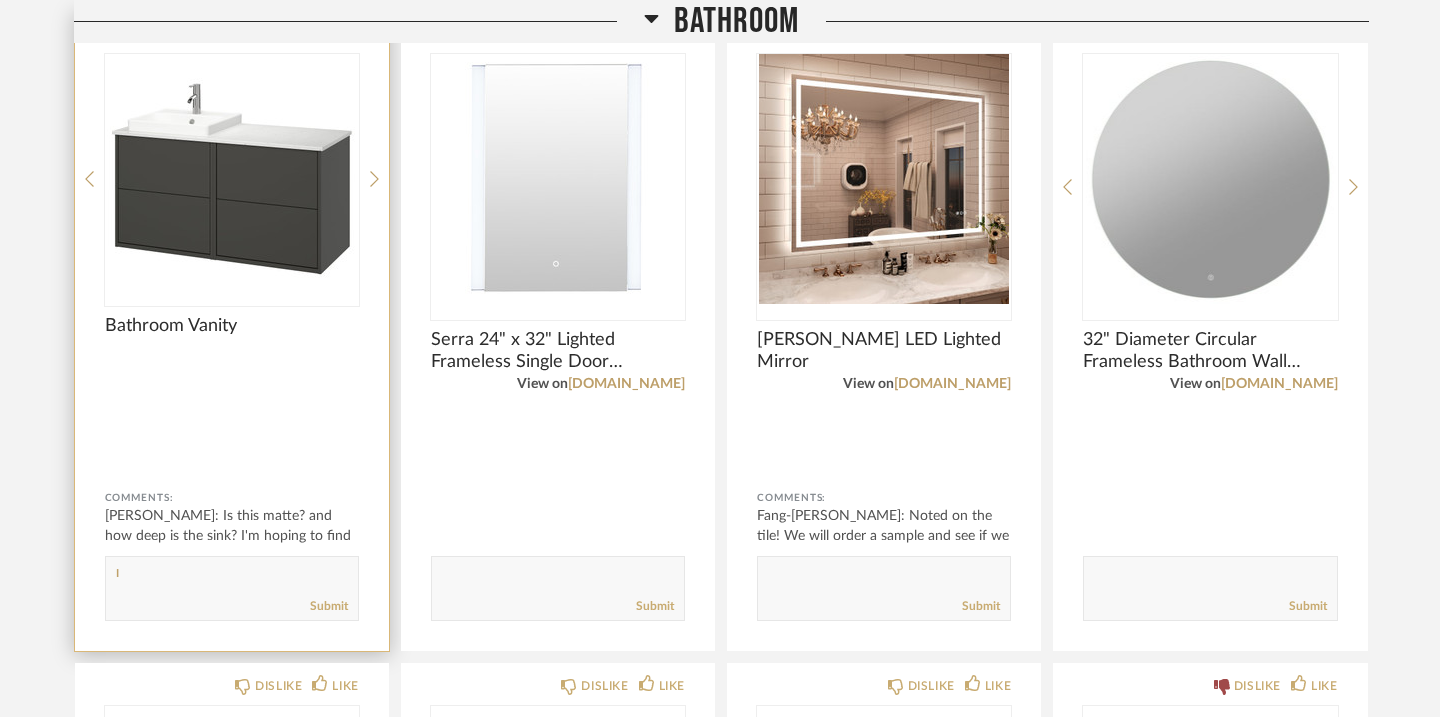 type on "I" 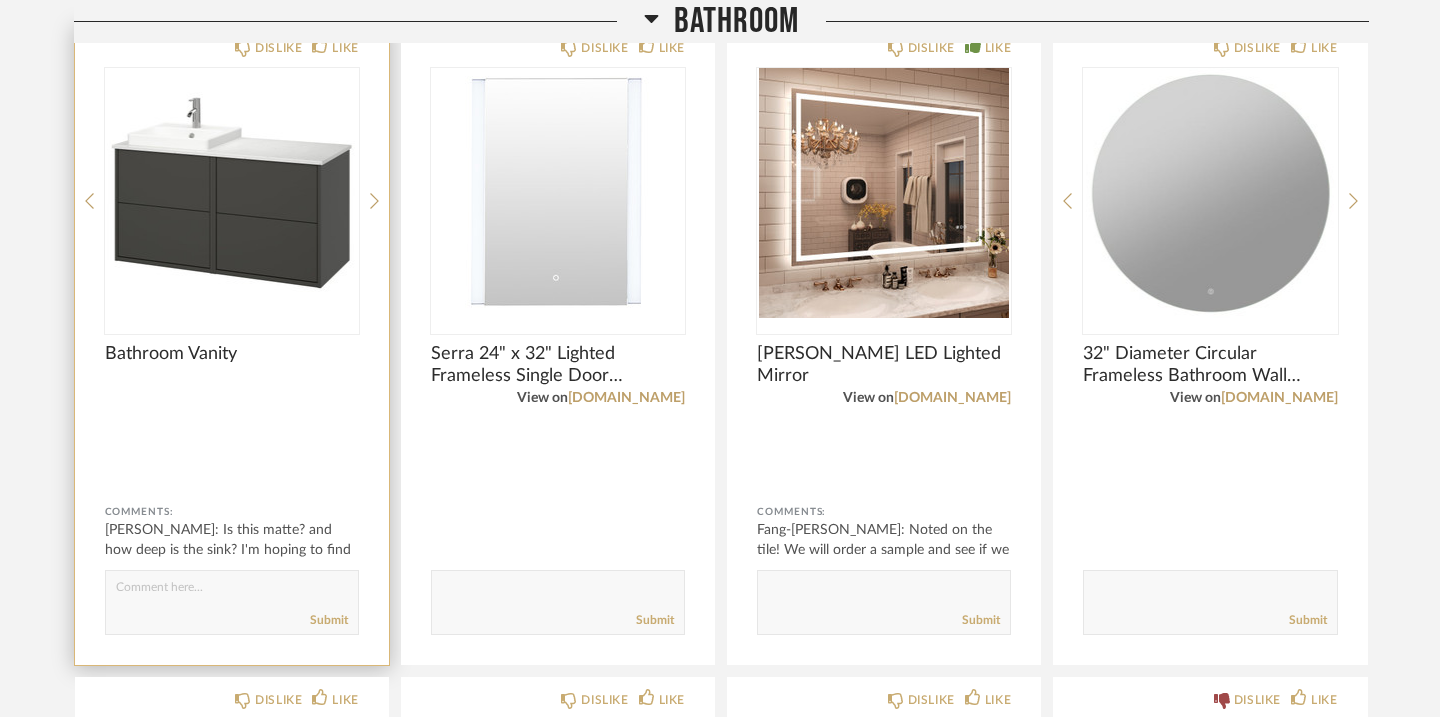 scroll, scrollTop: 1203, scrollLeft: 0, axis: vertical 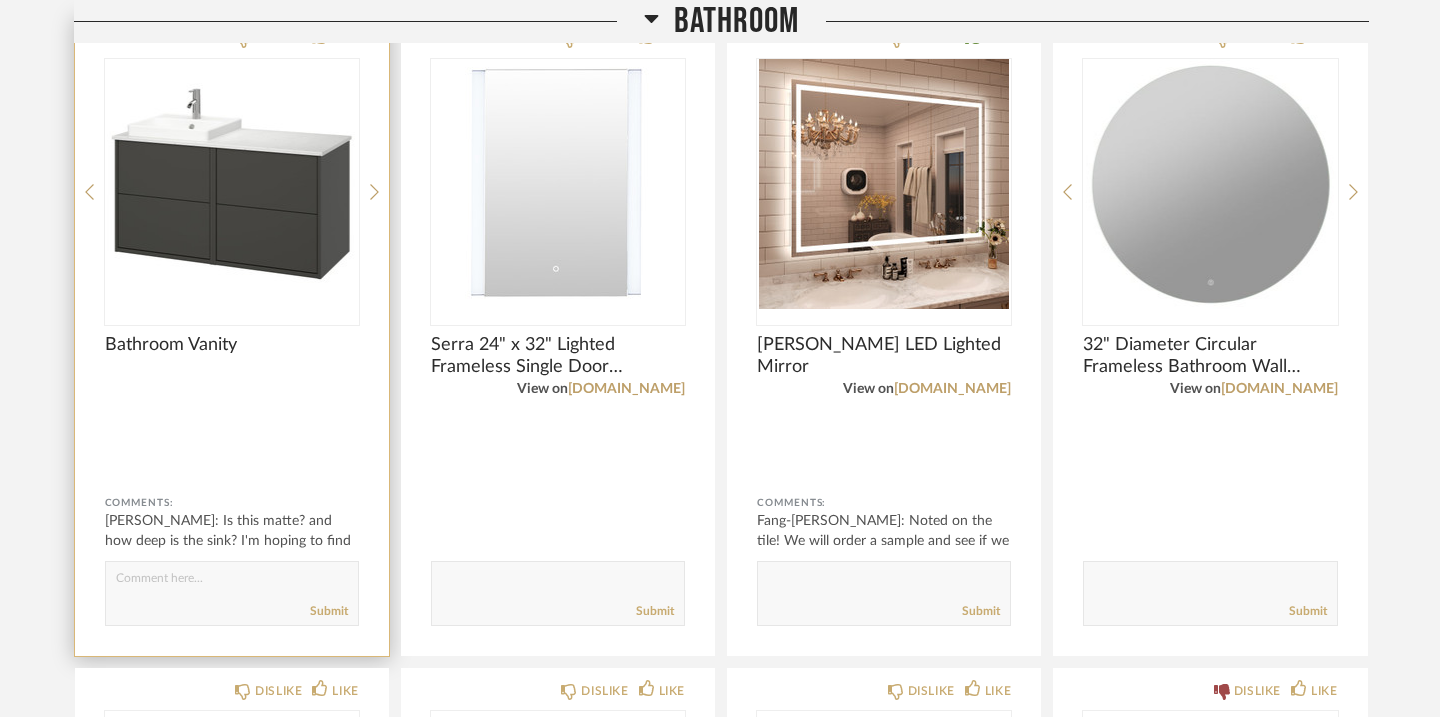 click at bounding box center (232, 184) 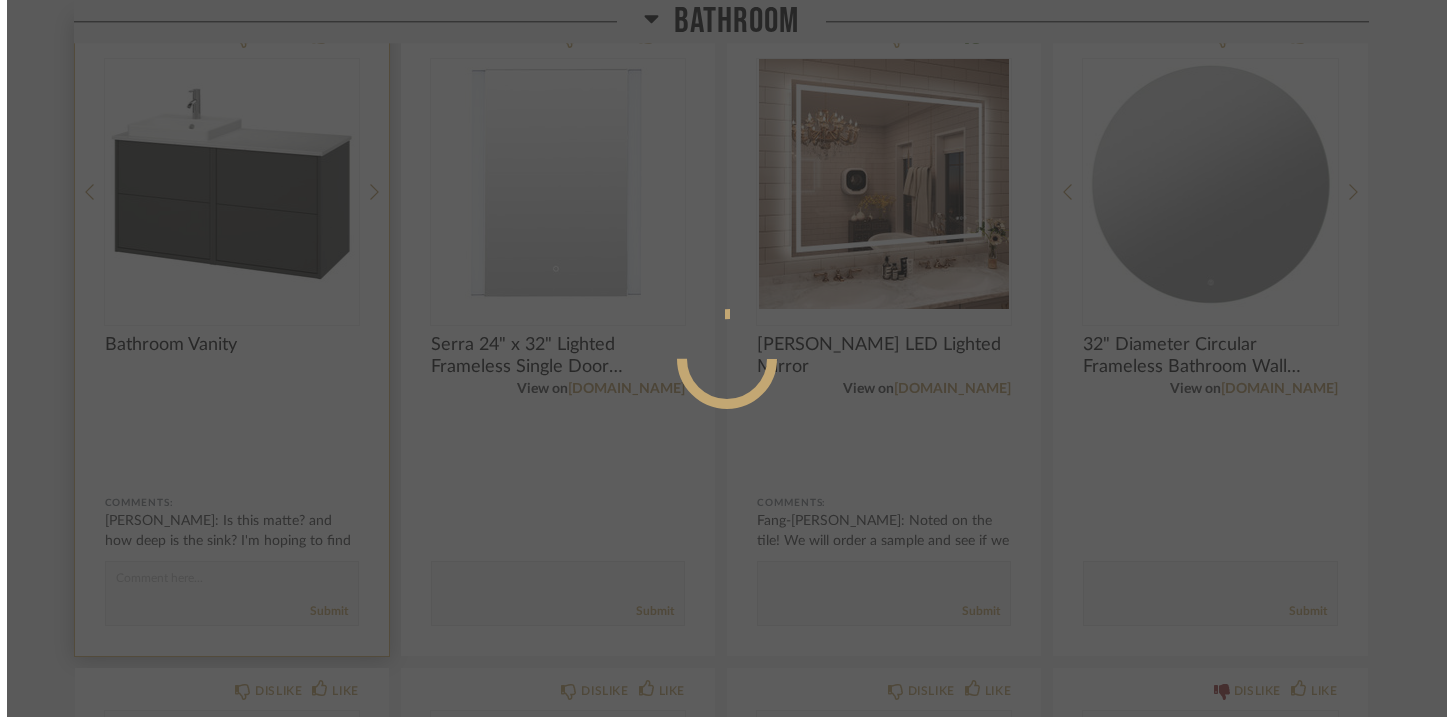 scroll, scrollTop: 0, scrollLeft: 0, axis: both 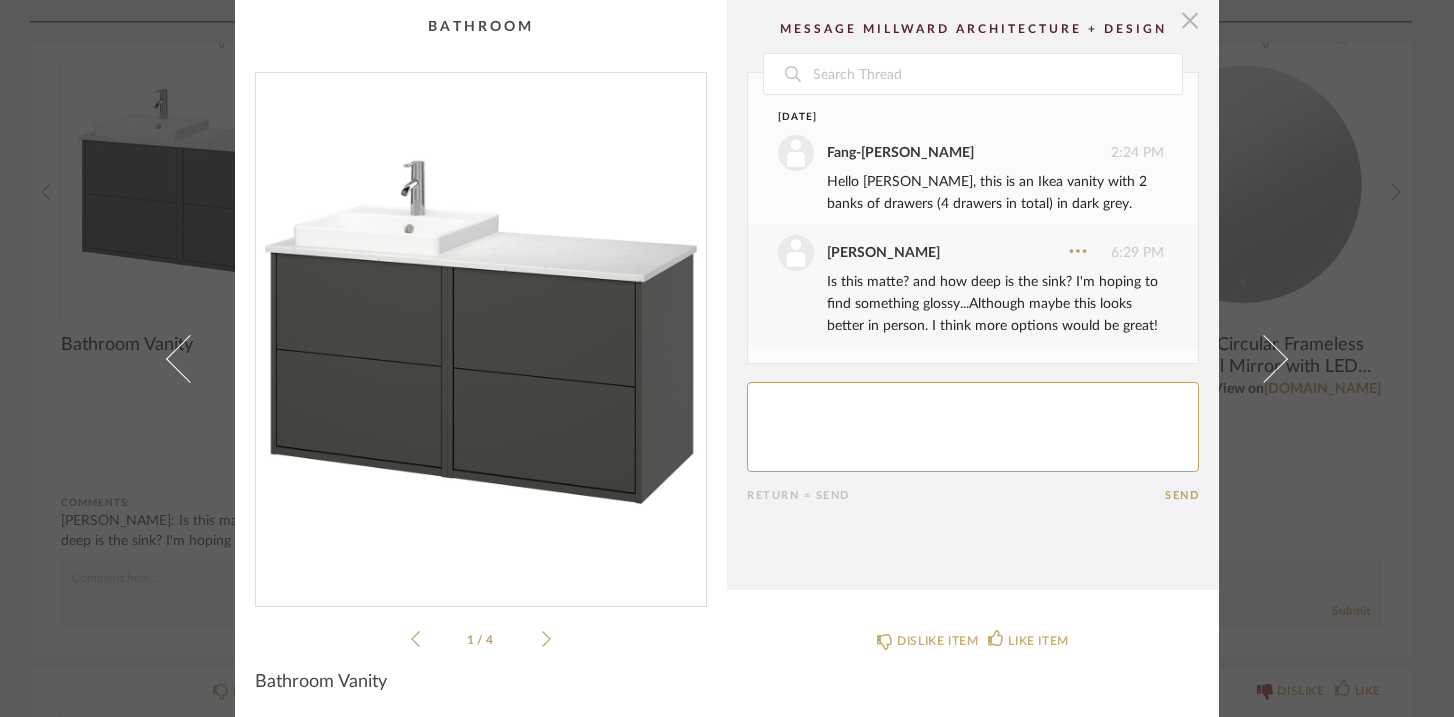 click at bounding box center (1190, 20) 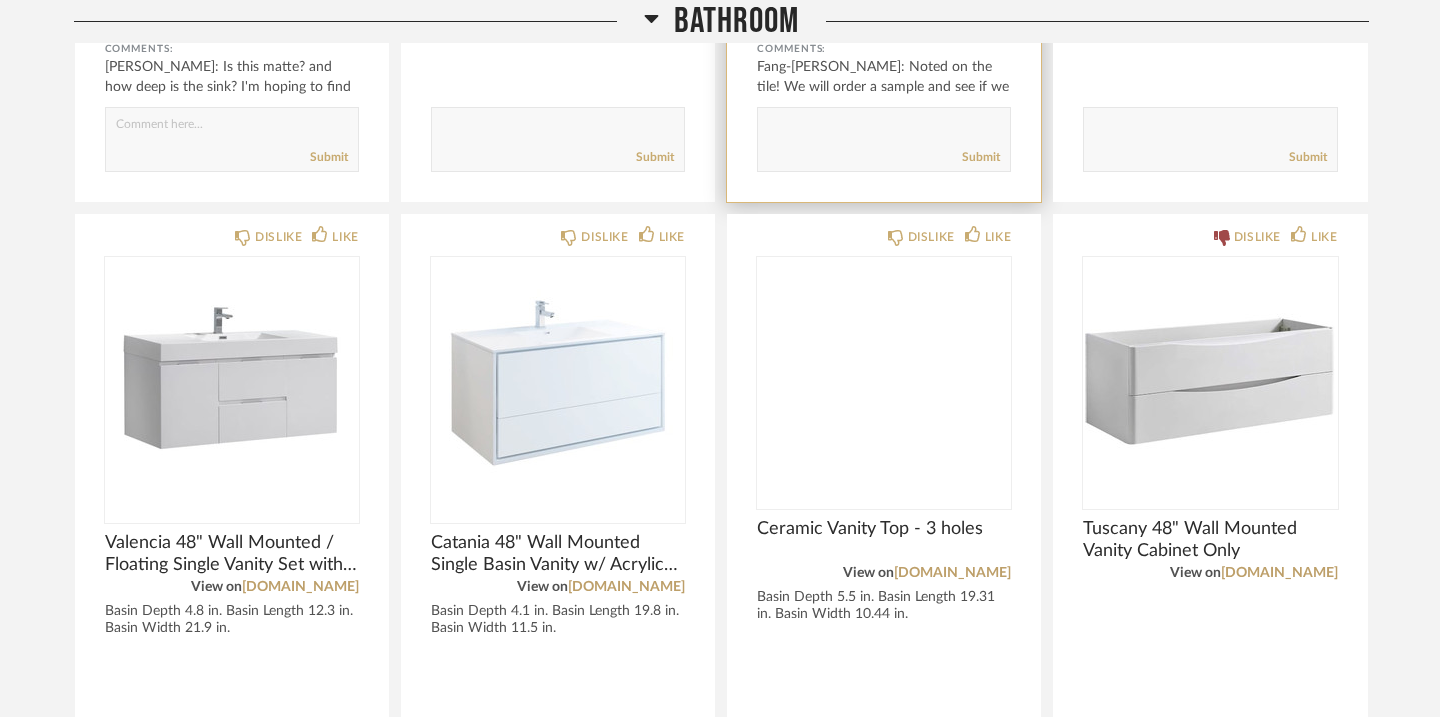 scroll, scrollTop: 1662, scrollLeft: 0, axis: vertical 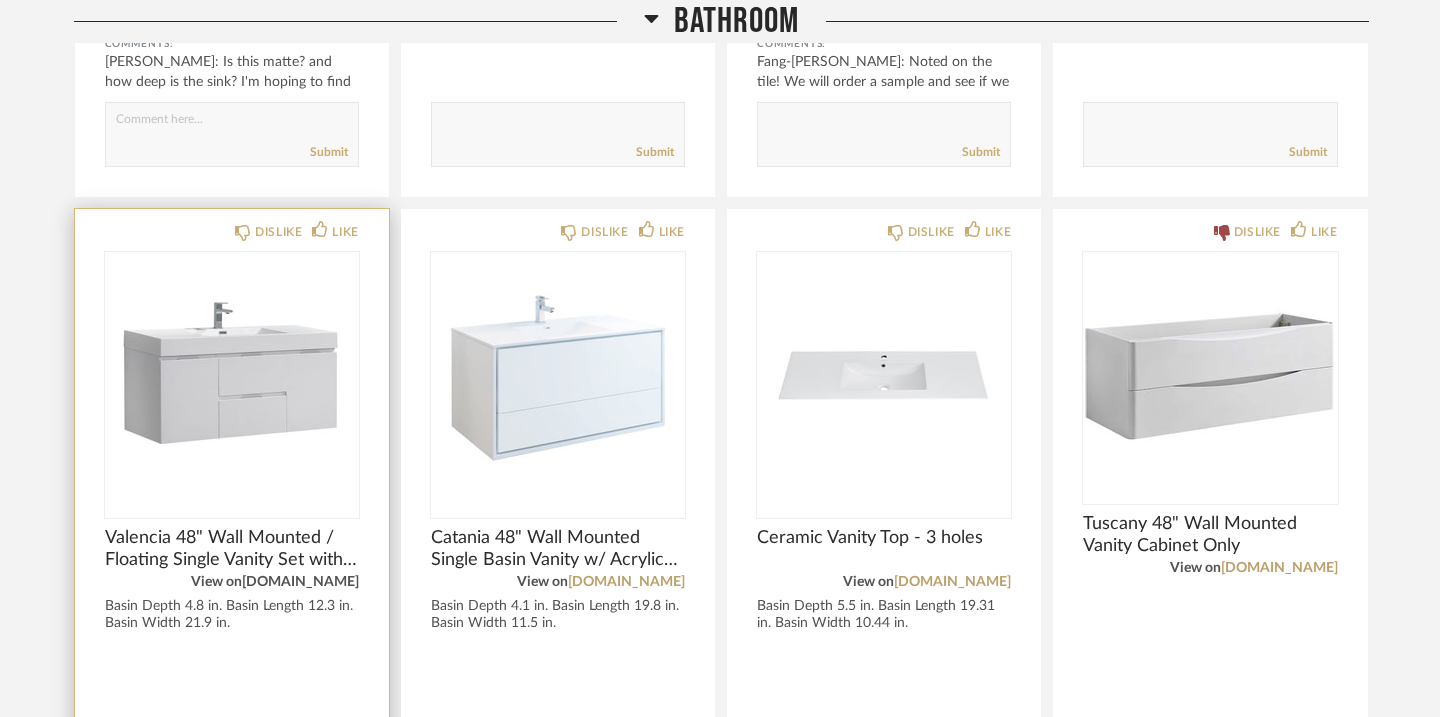 click on "[DOMAIN_NAME]" 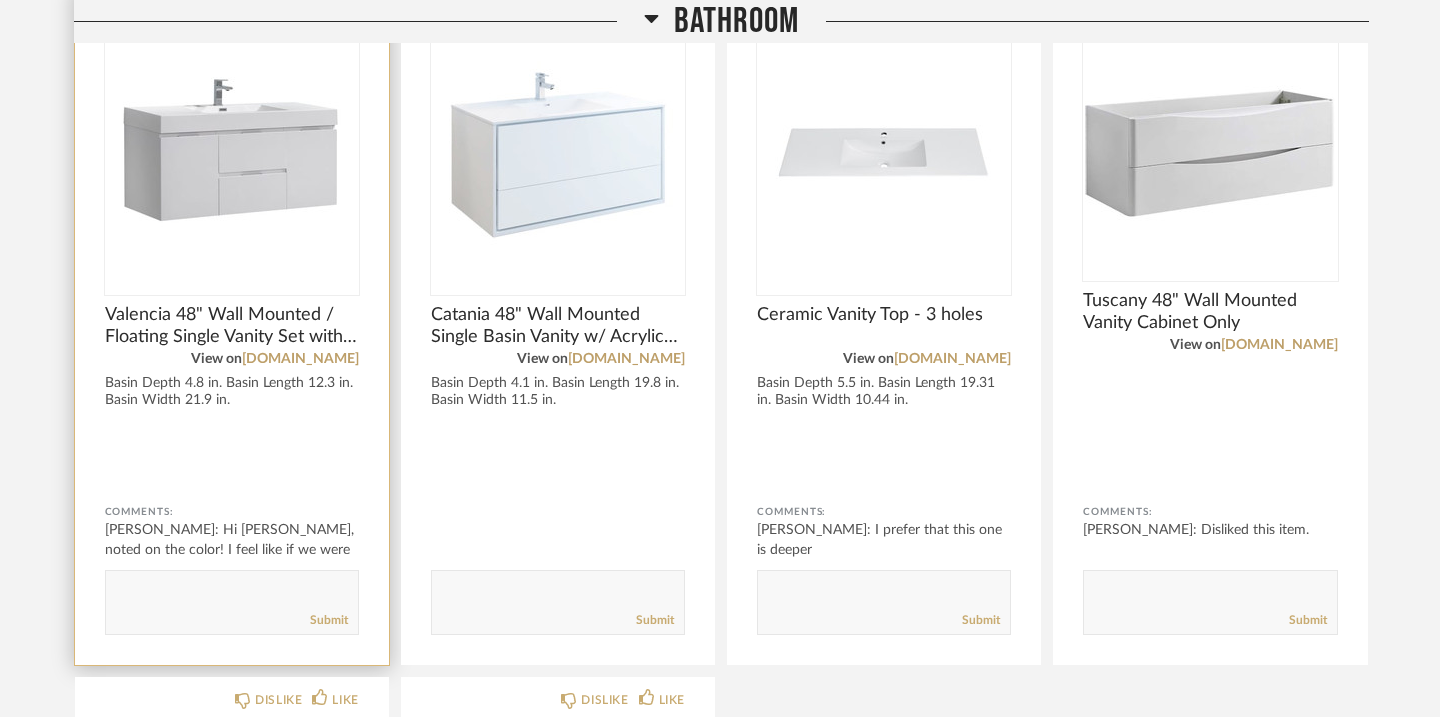 scroll, scrollTop: 1890, scrollLeft: 0, axis: vertical 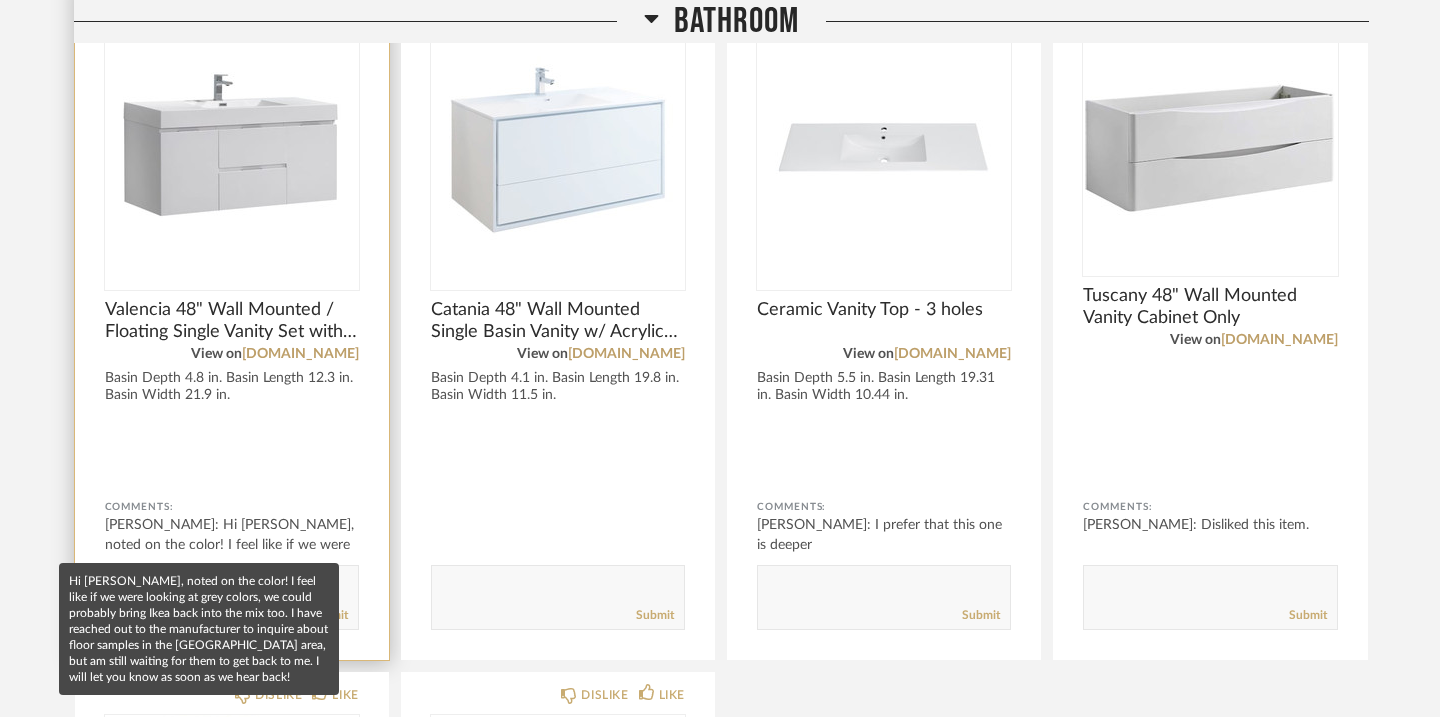 click on "[PERSON_NAME]: Hi [PERSON_NAME], noted on the color! I feel like if we were looking at grey colors, w..." 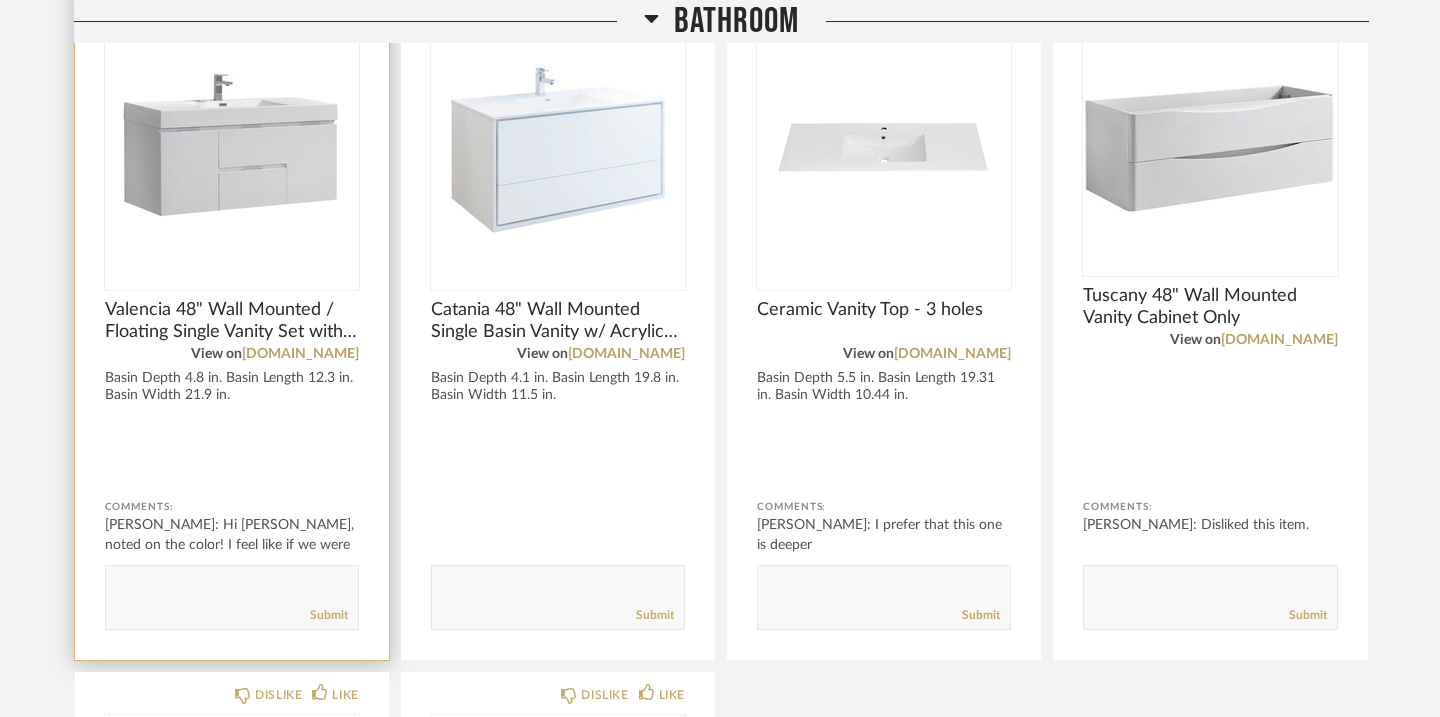 click at bounding box center (232, 149) 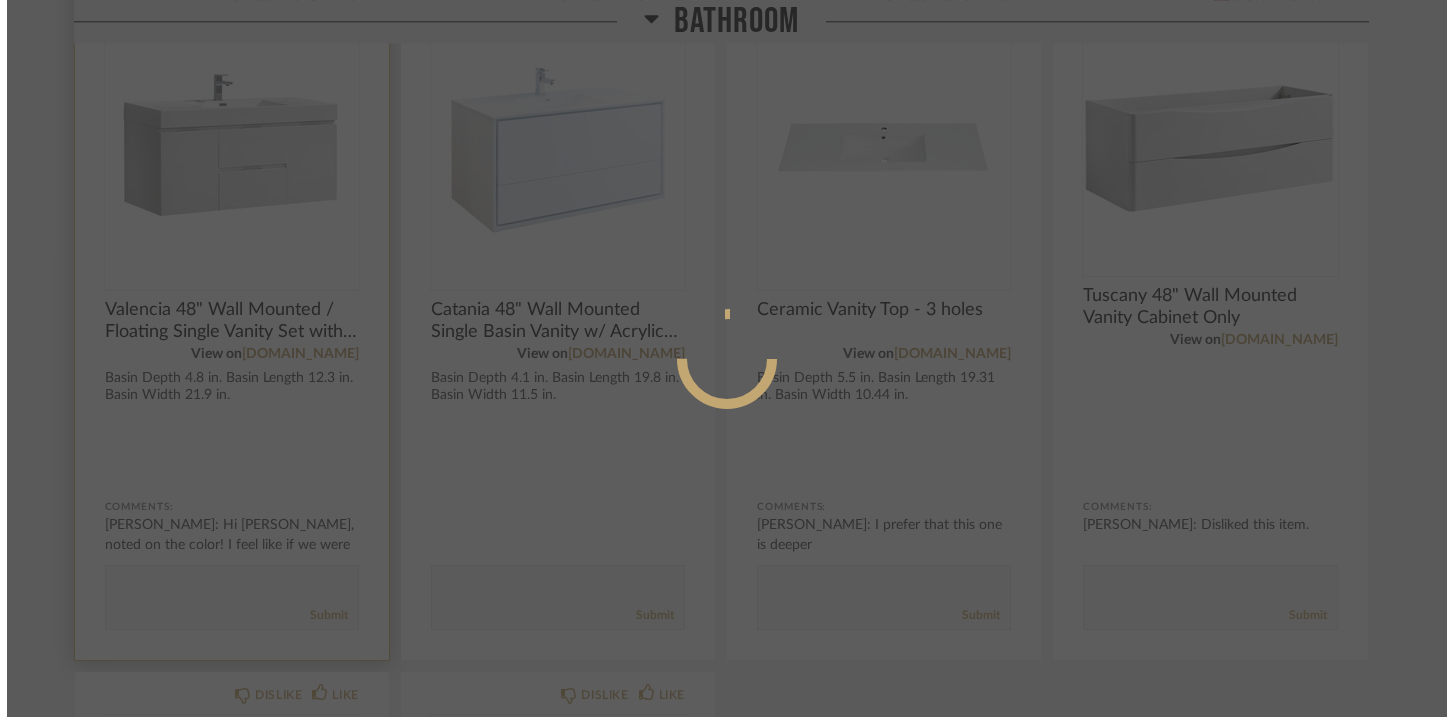 scroll, scrollTop: 0, scrollLeft: 0, axis: both 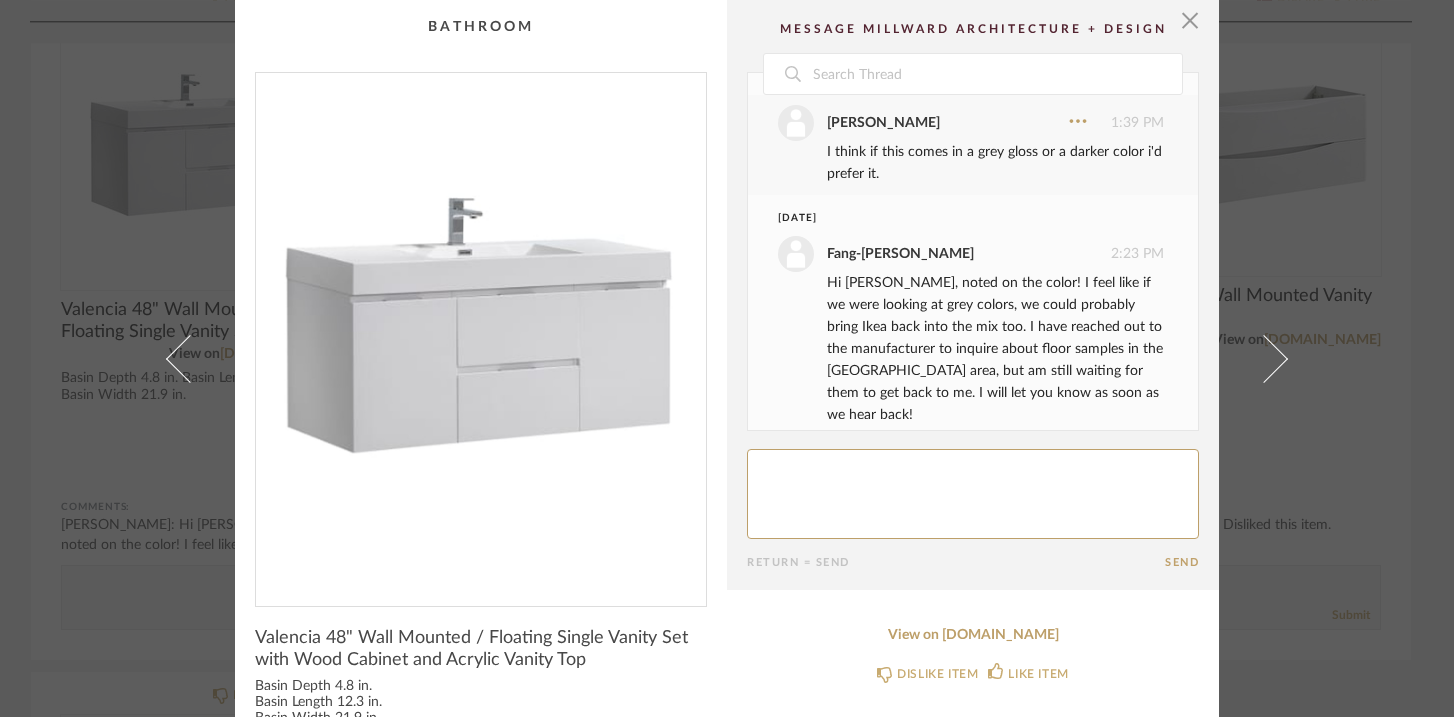 click 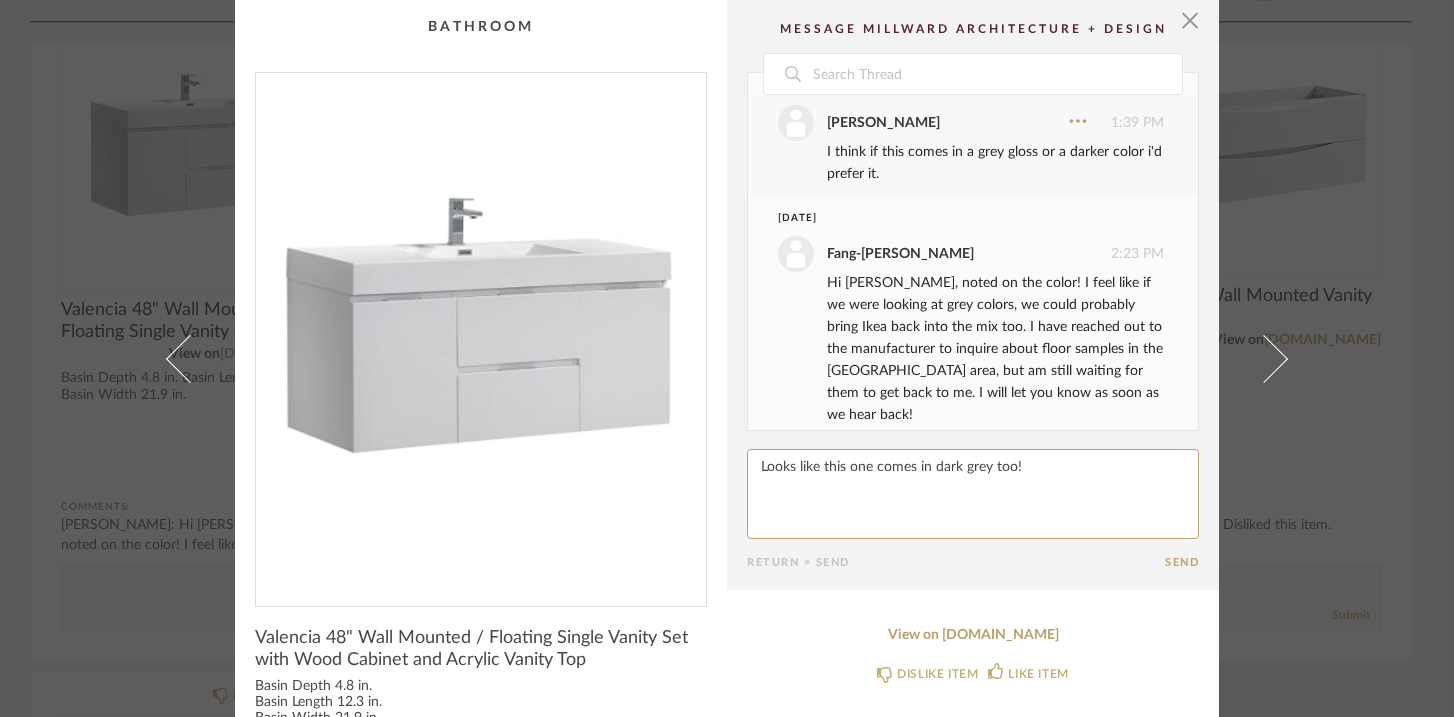 type on "Looks like this one comes in dark grey too!" 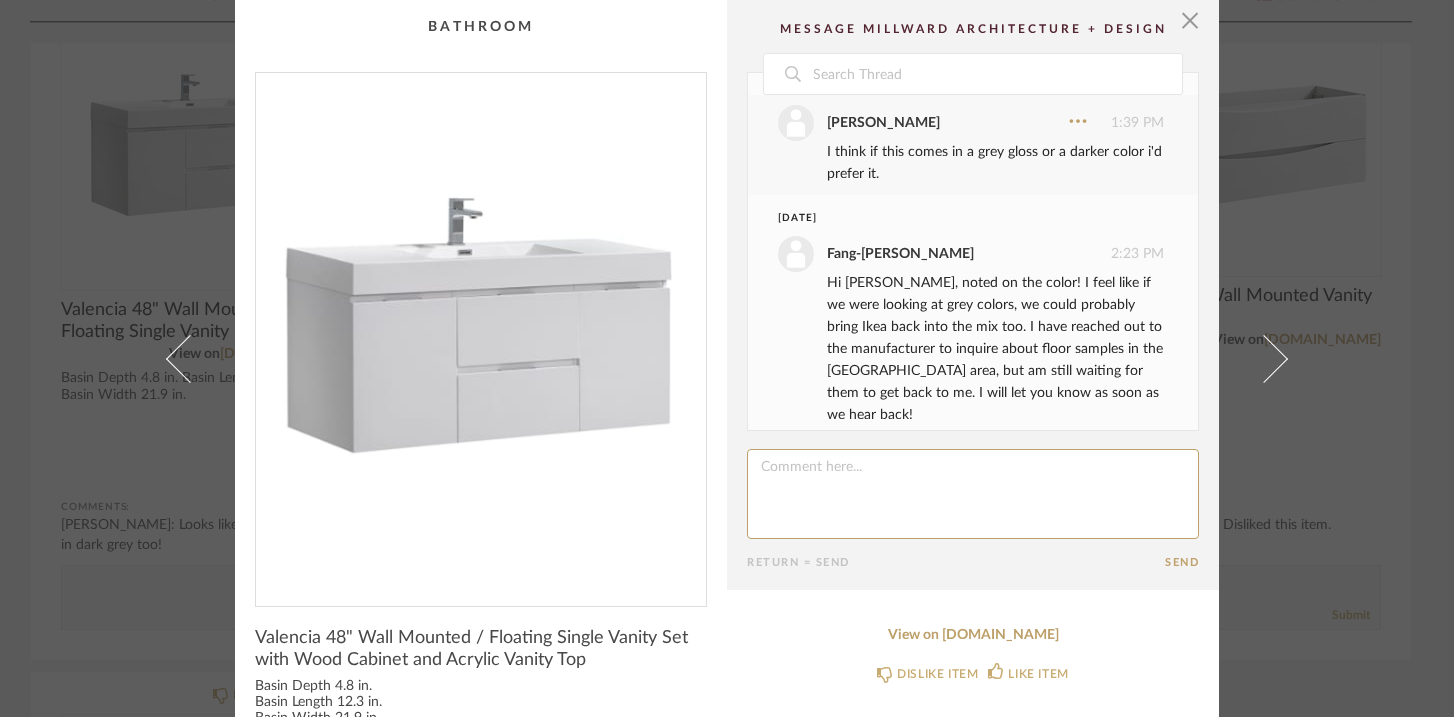 scroll, scrollTop: 370, scrollLeft: 0, axis: vertical 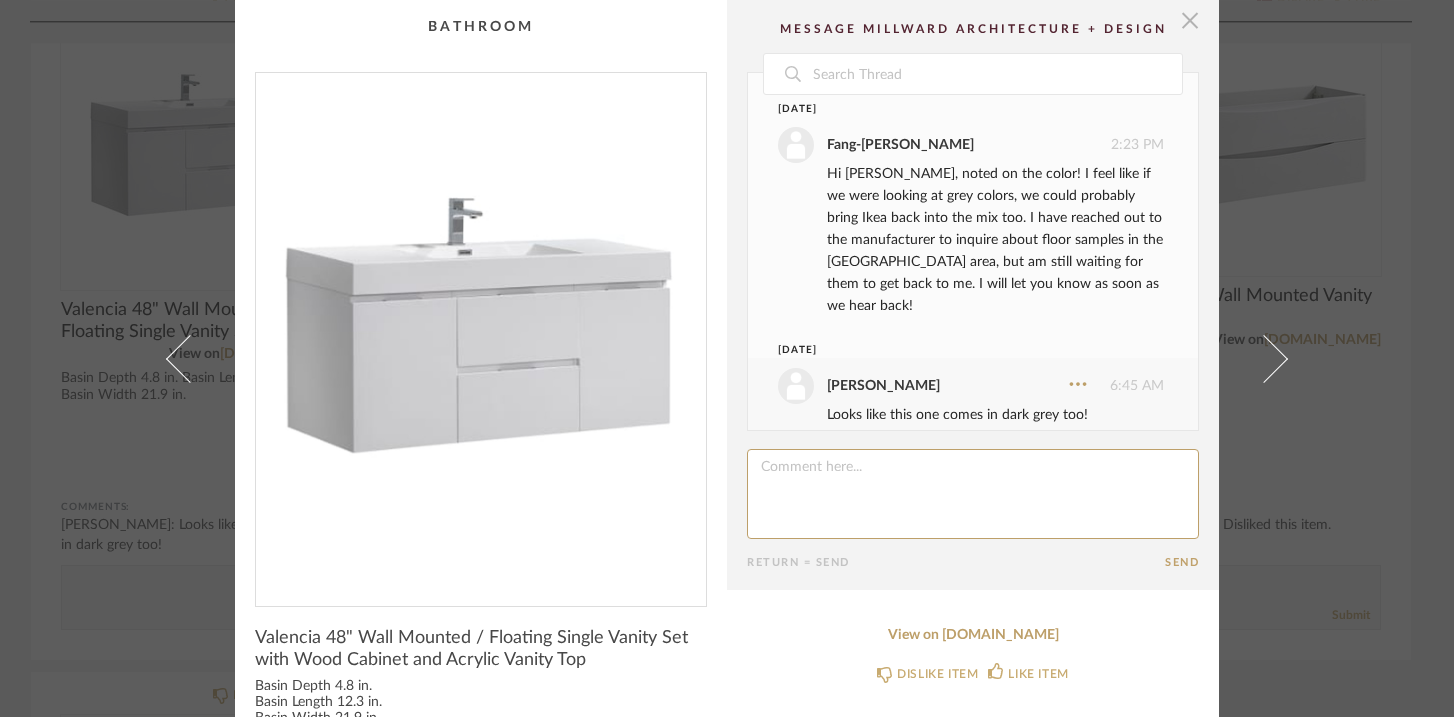 click at bounding box center [1190, 20] 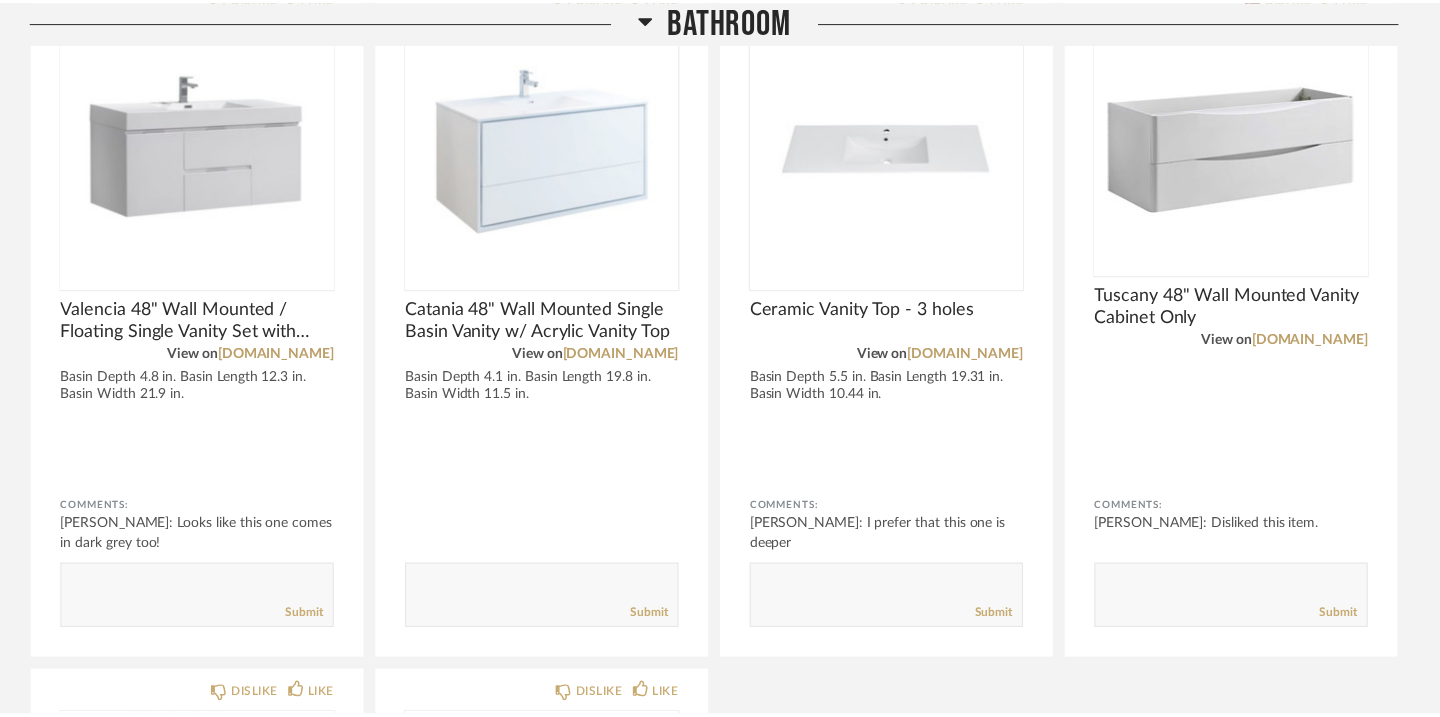 scroll, scrollTop: 1890, scrollLeft: 0, axis: vertical 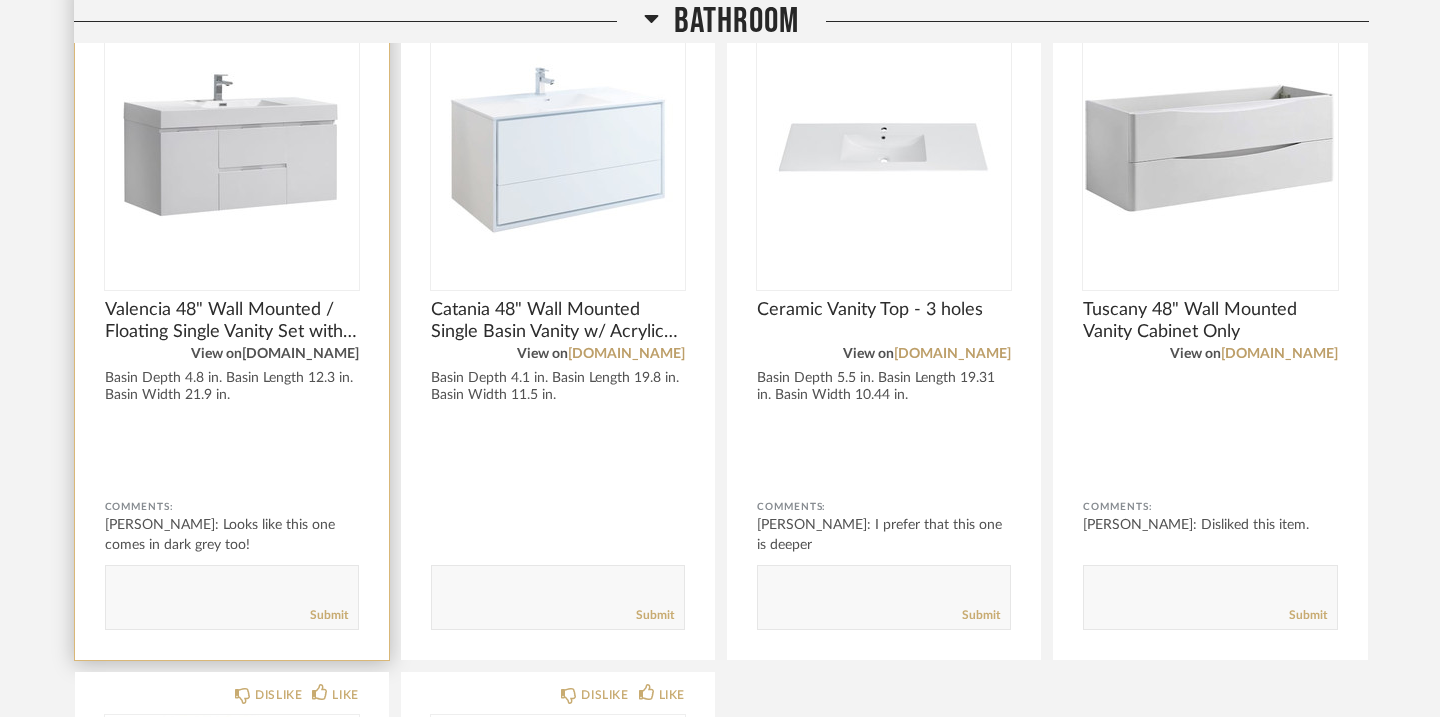 click on "[DOMAIN_NAME]" 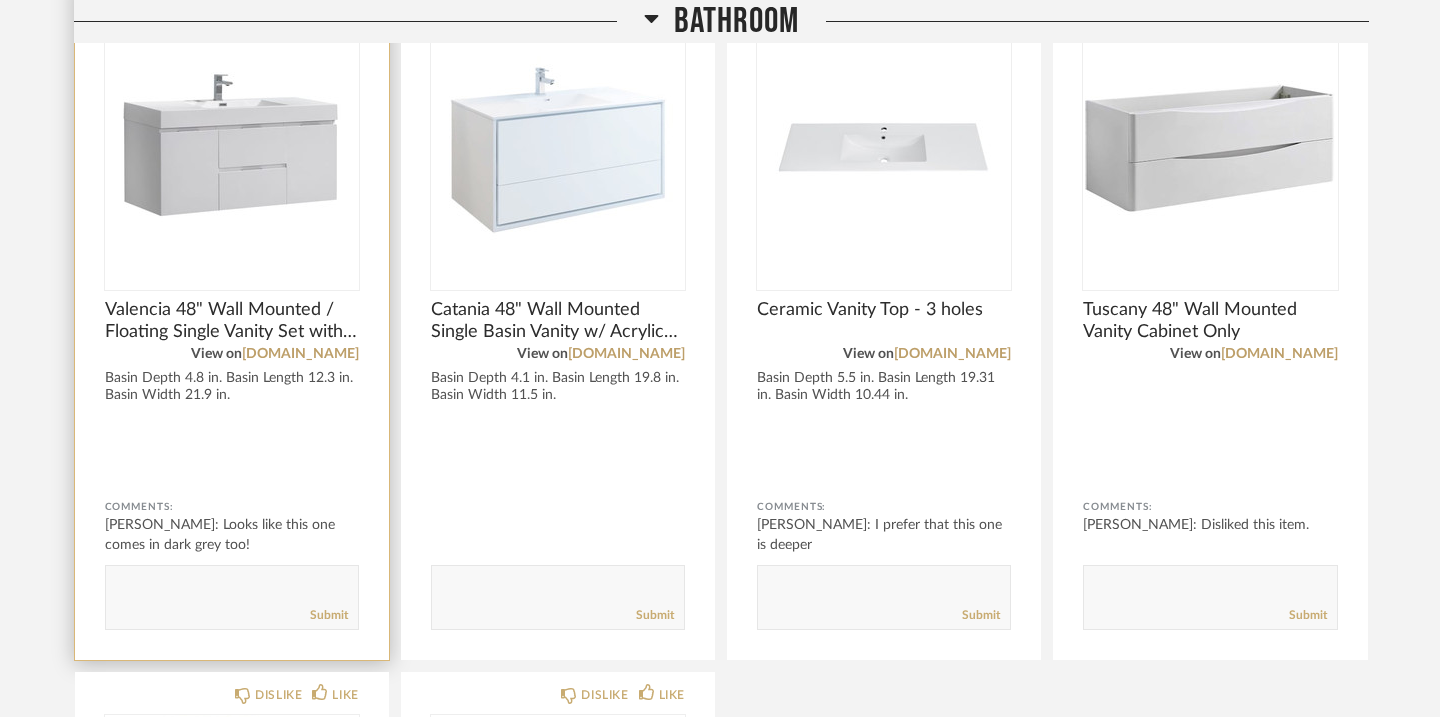 click 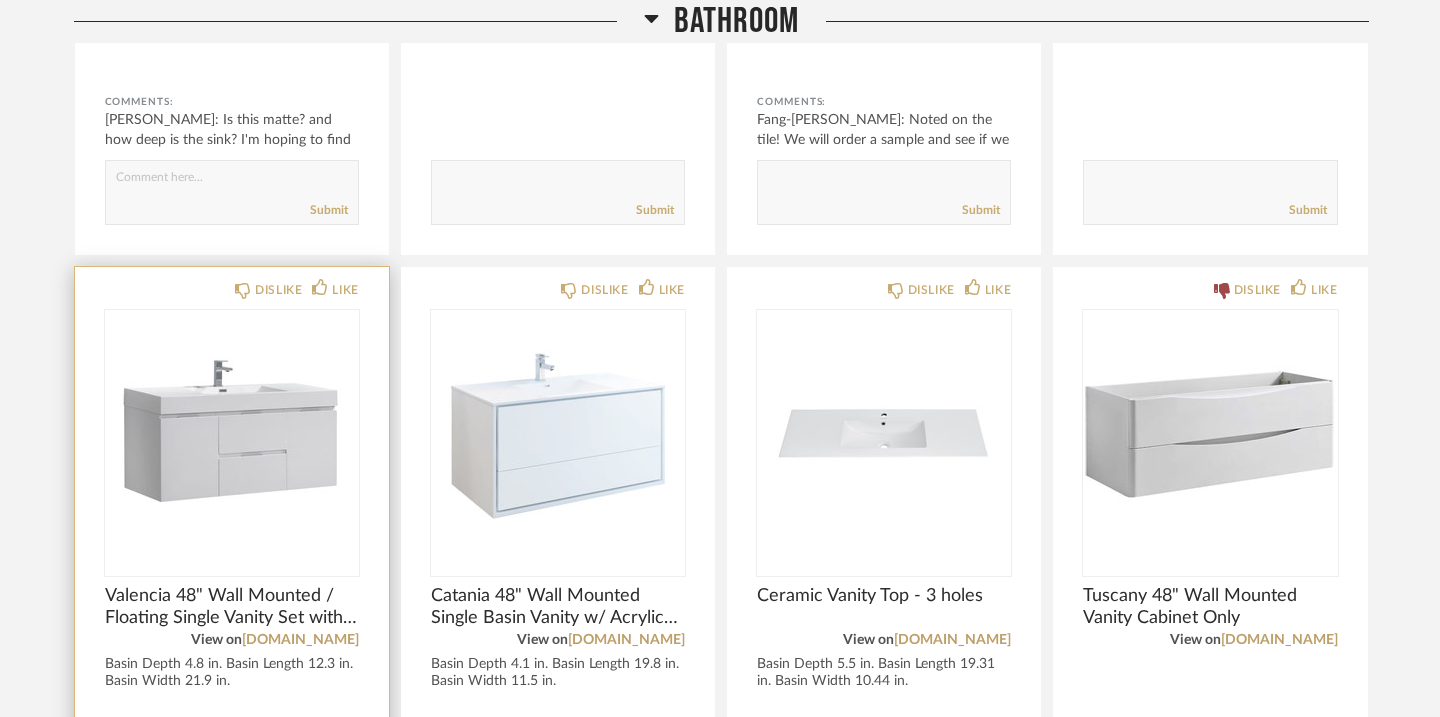 scroll, scrollTop: 1599, scrollLeft: 0, axis: vertical 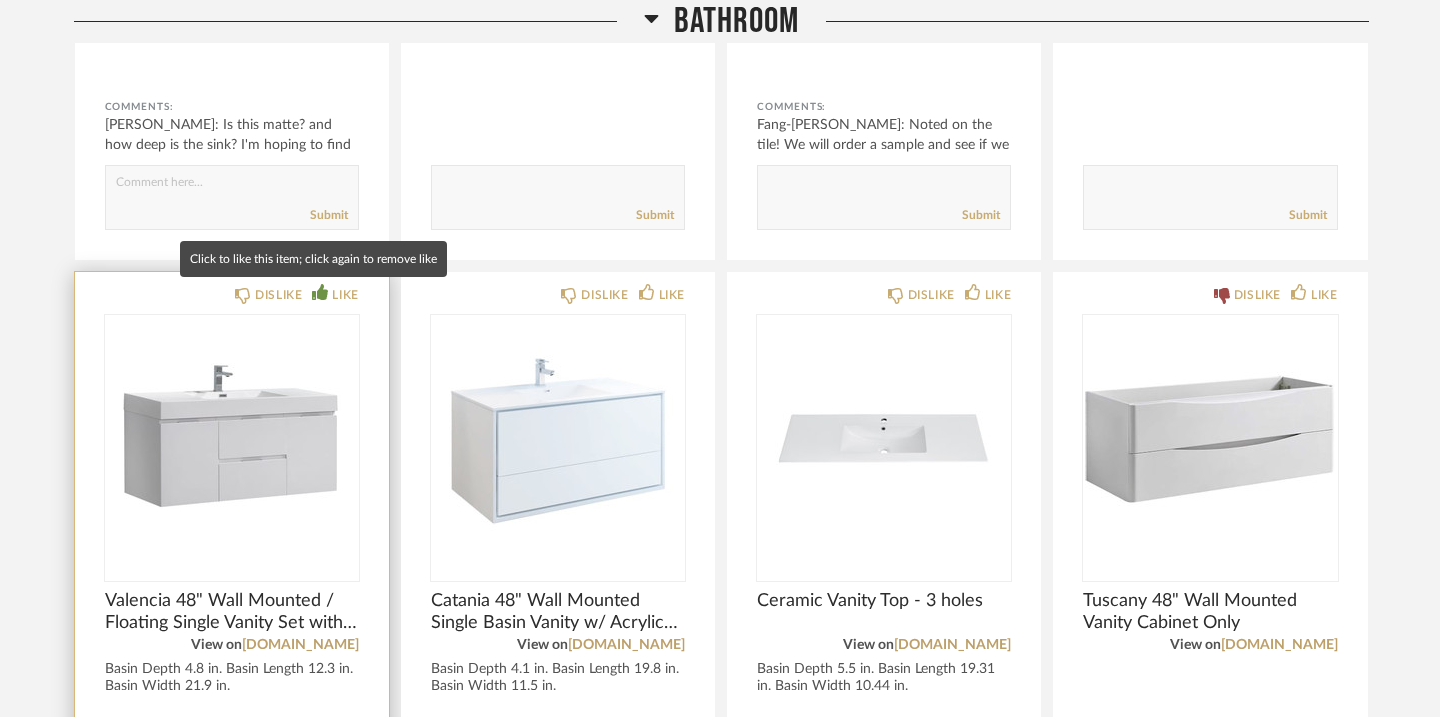 type on "I like this one a lot" 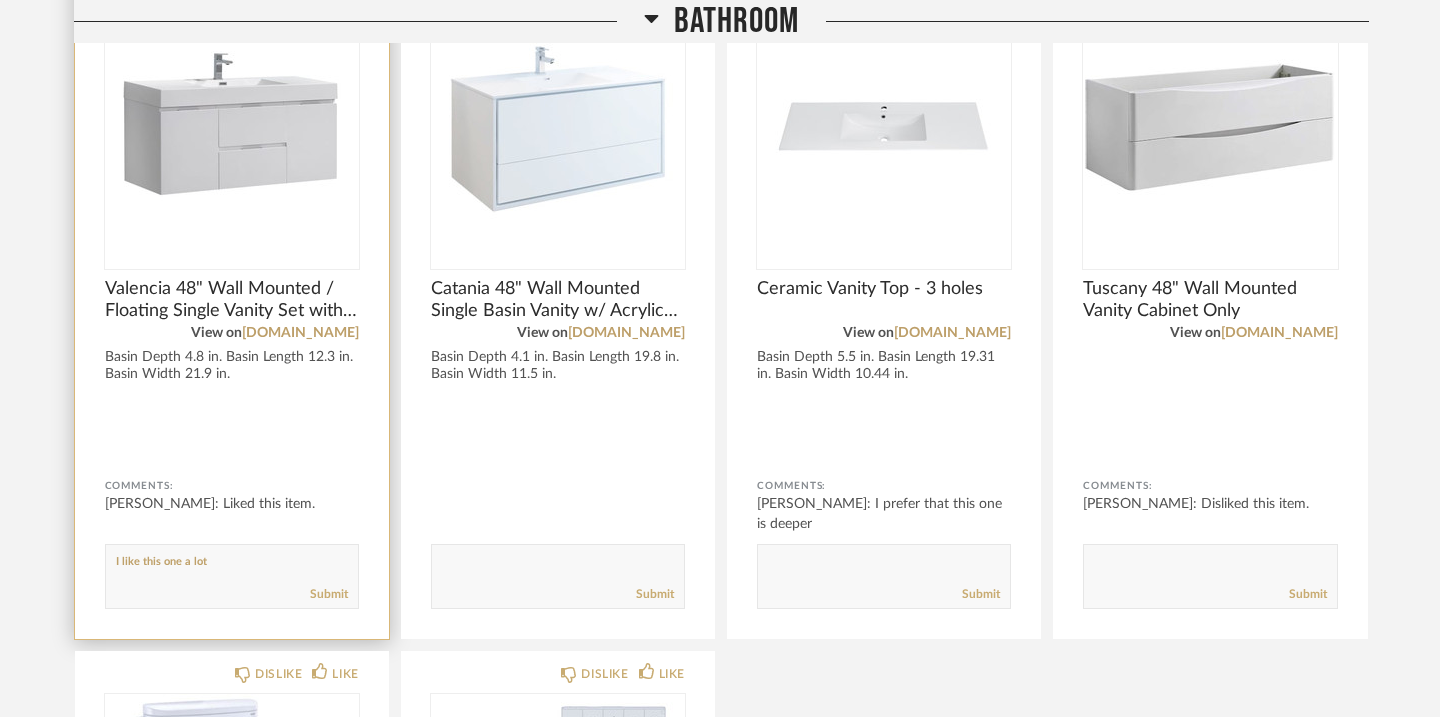 scroll, scrollTop: 1912, scrollLeft: 0, axis: vertical 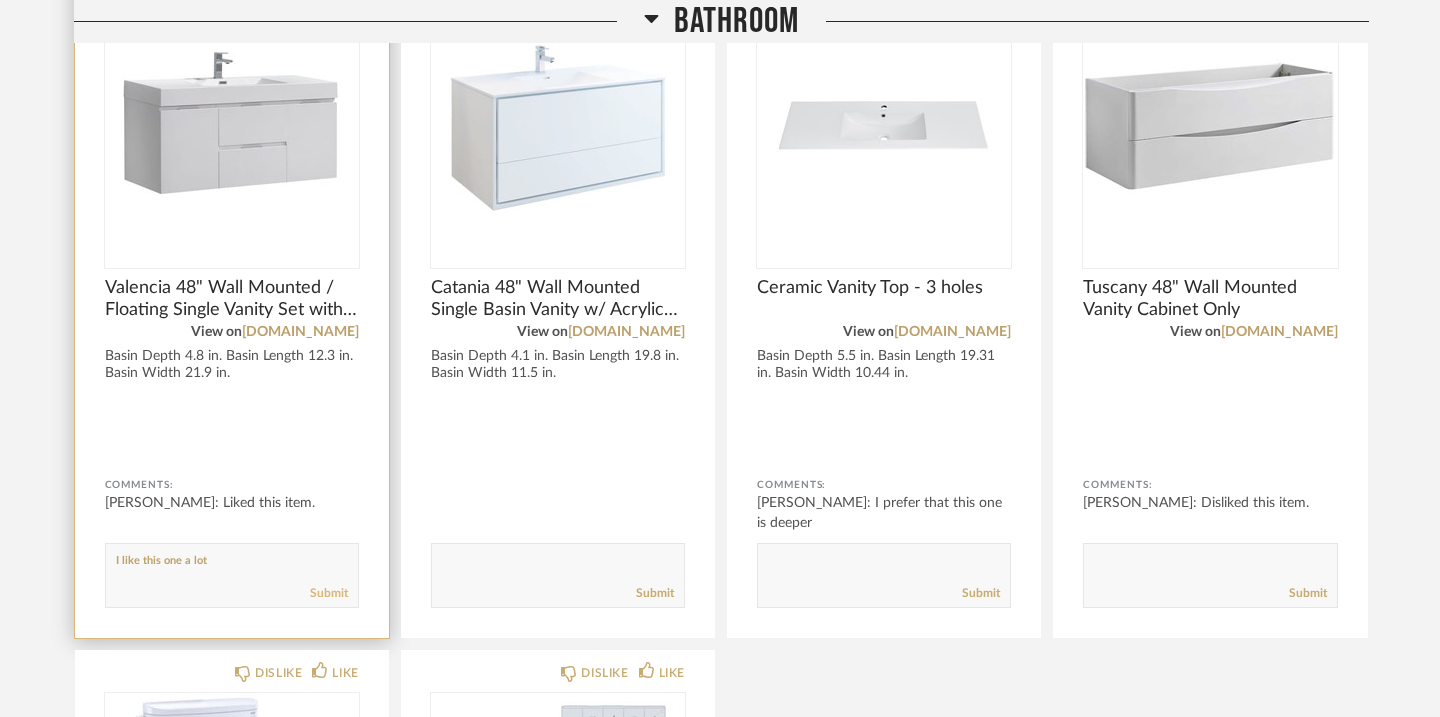 click on "Submit" 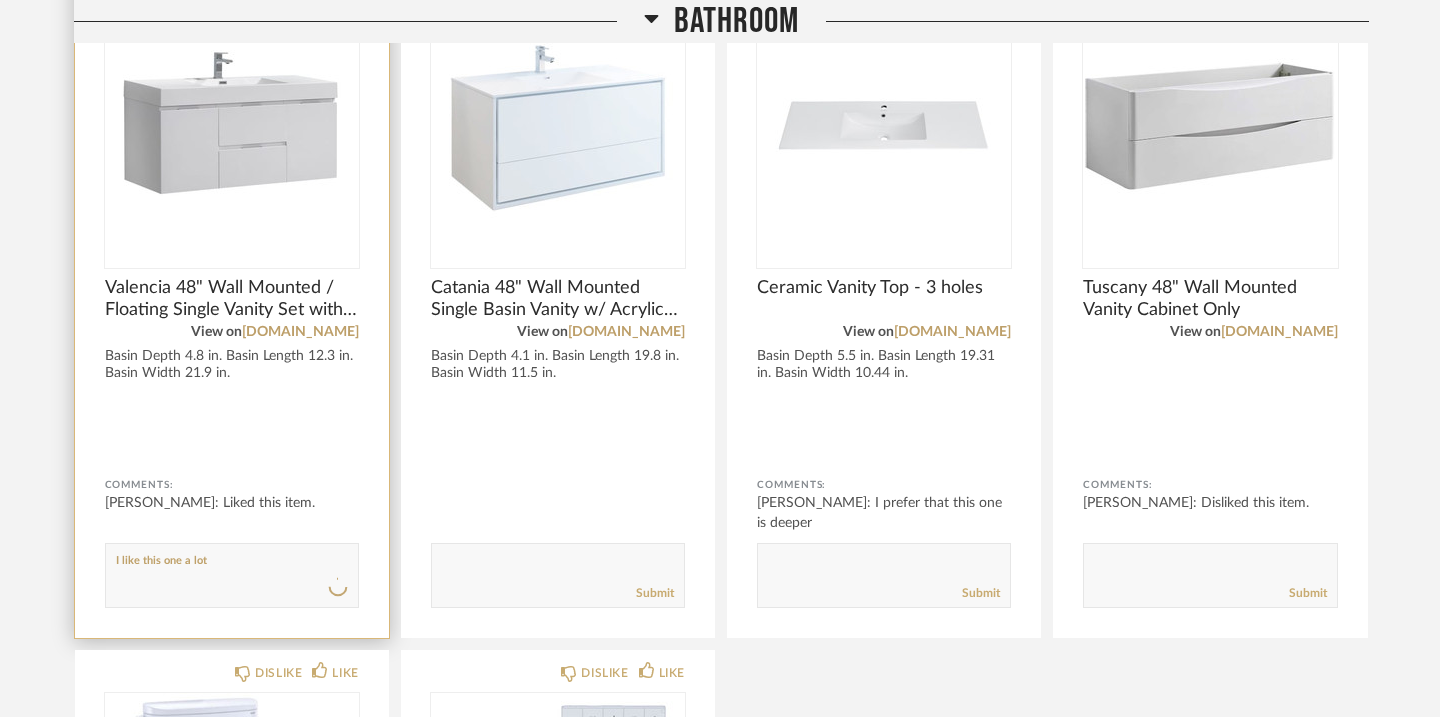 type 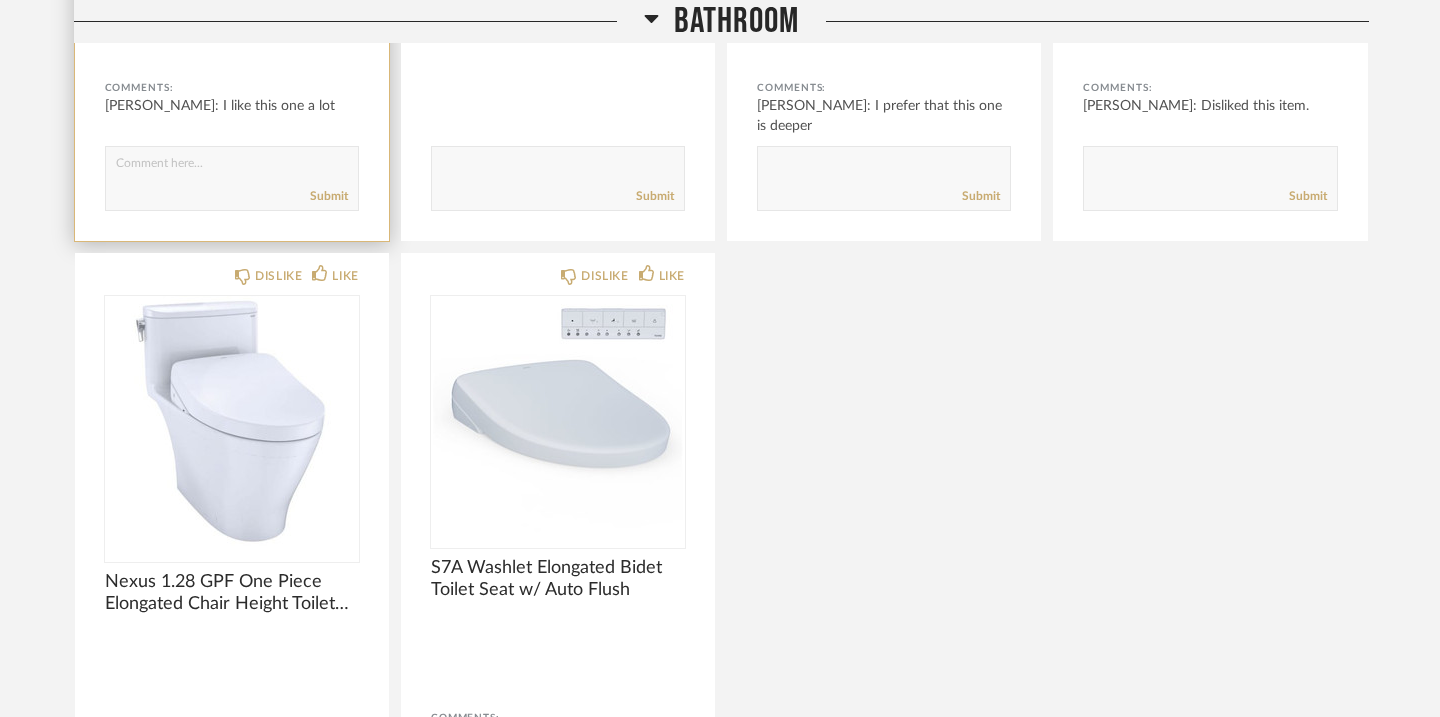 scroll, scrollTop: 2316, scrollLeft: 0, axis: vertical 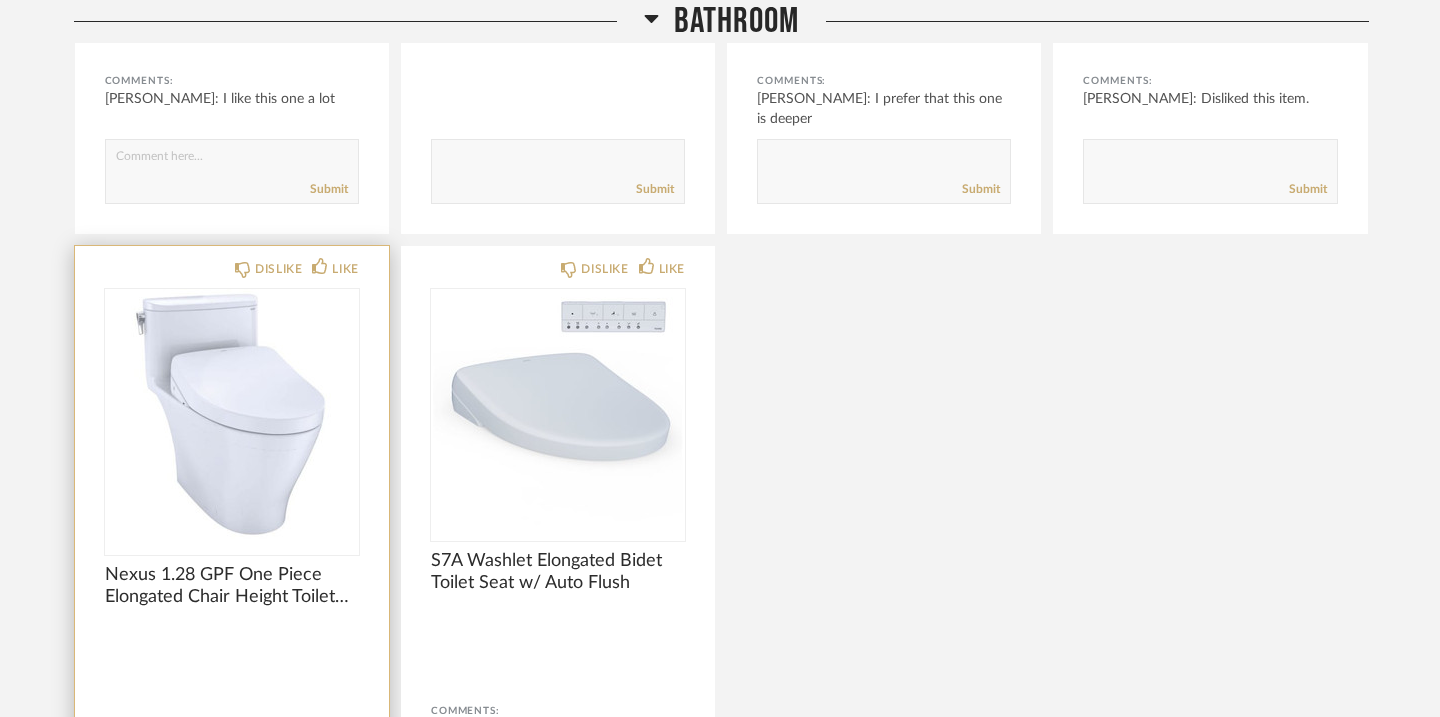 click at bounding box center [232, 414] 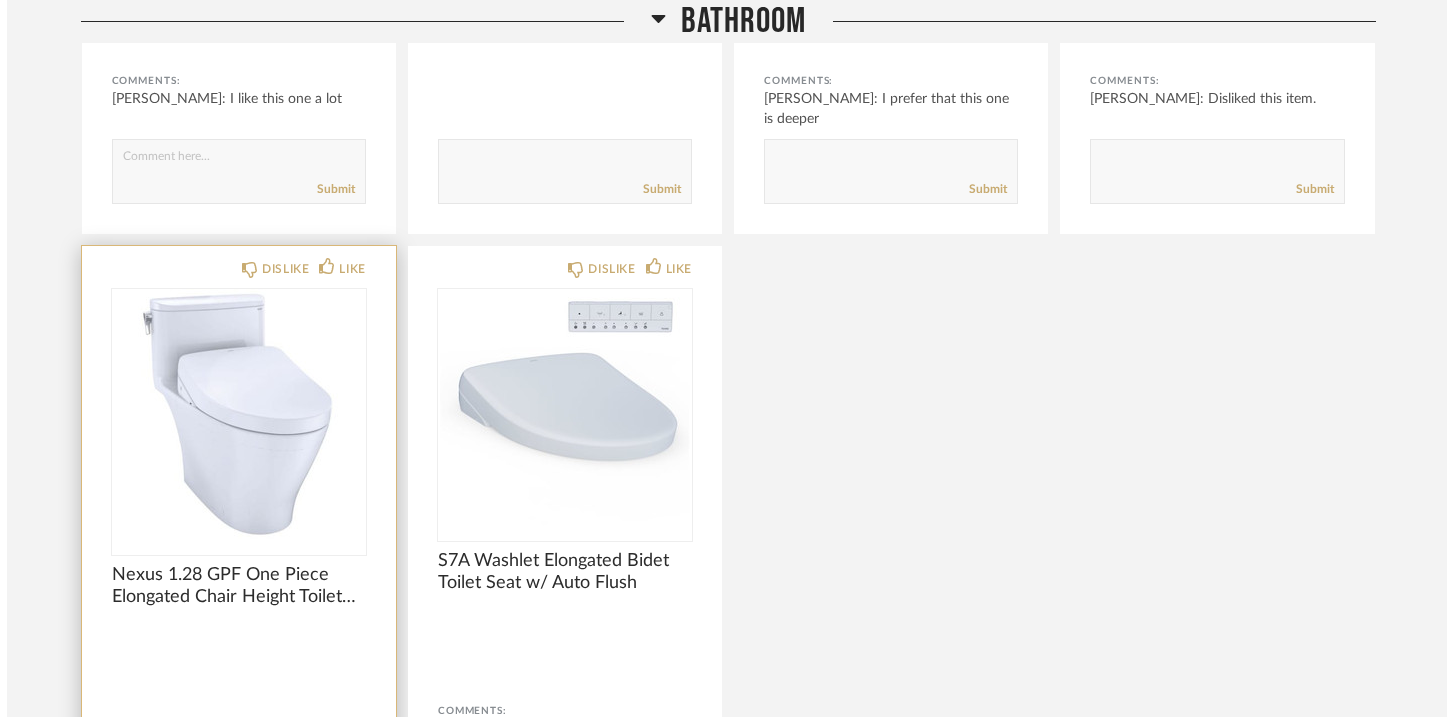 scroll, scrollTop: 0, scrollLeft: 0, axis: both 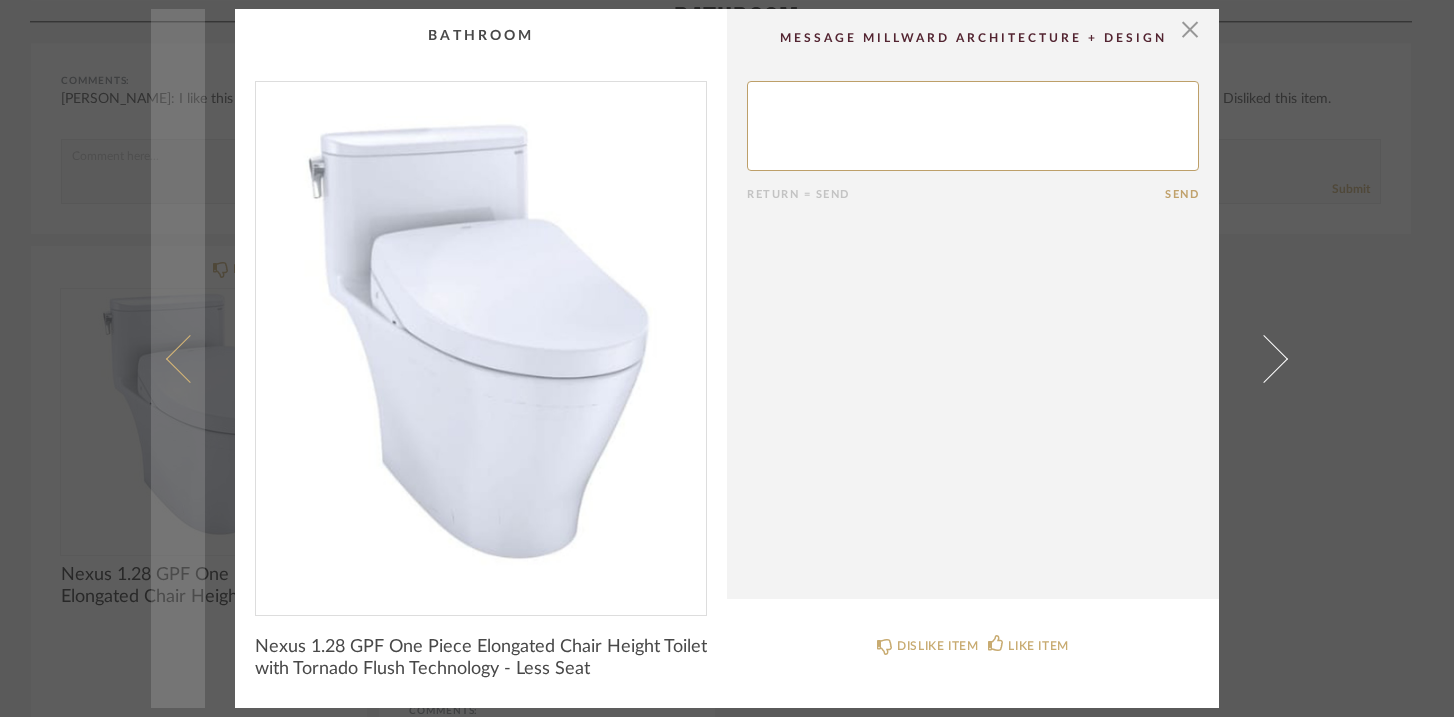 click at bounding box center (178, 358) 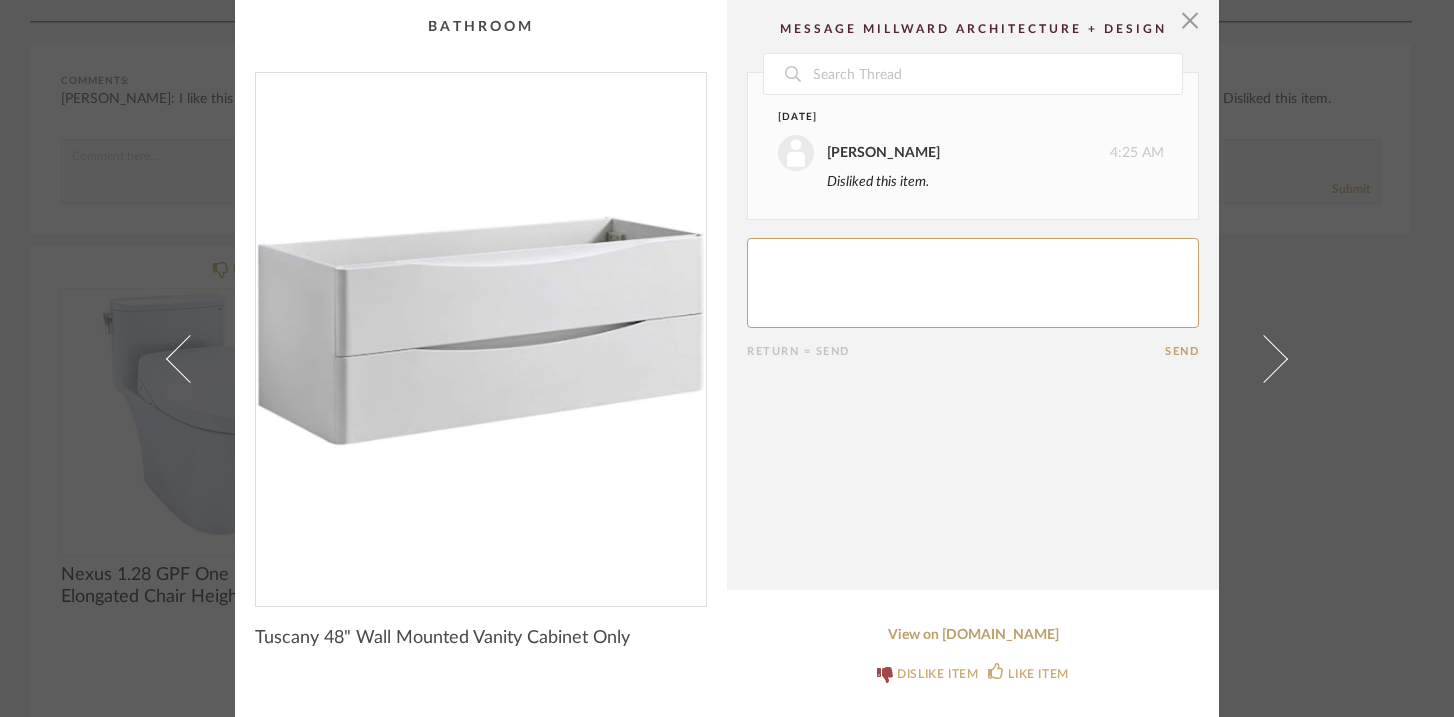 click on "×  Date  [DATE]  [PERSON_NAME]   4:25 AM  Disliked this item.      Return = Send  Send  Tuscany 48" Wall Mounted Vanity Cabinet Only  View on [DOMAIN_NAME]  DISLIKE ITEM LIKE ITEM" at bounding box center [727, 358] 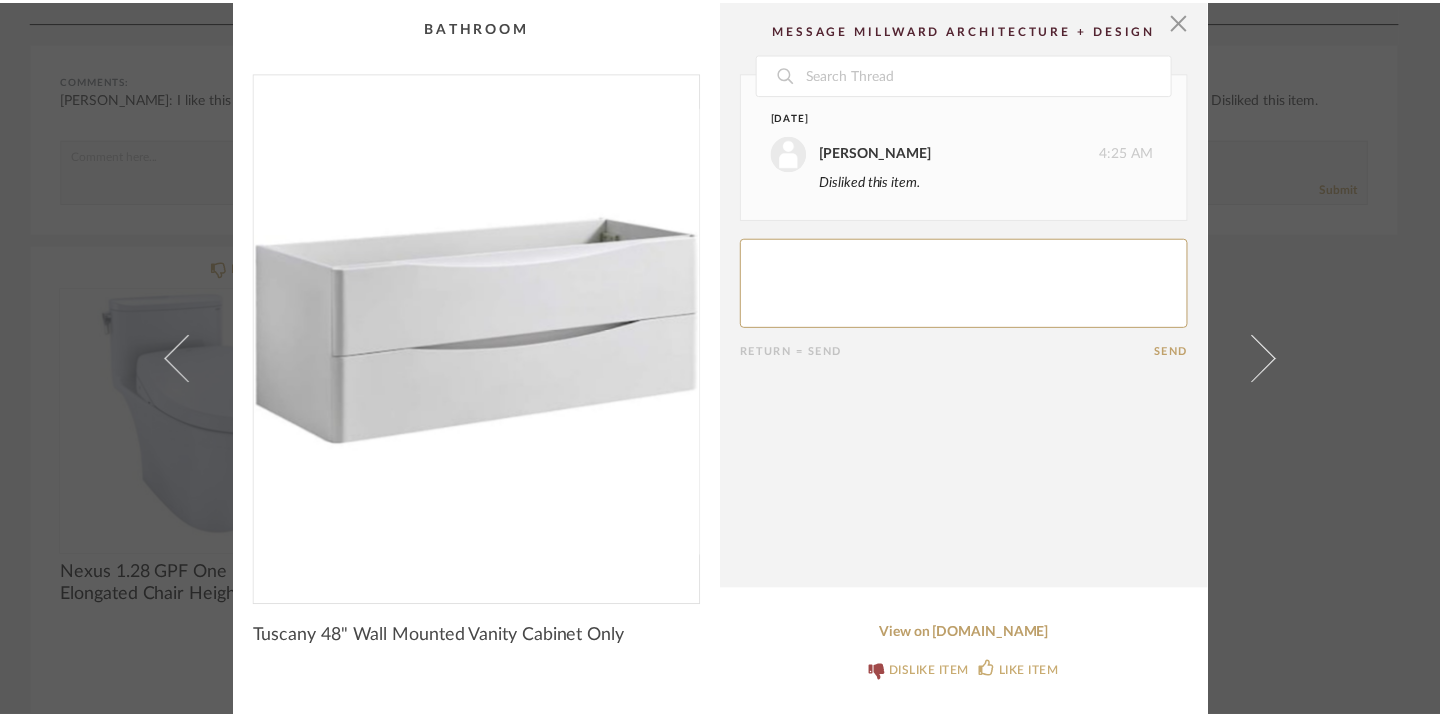 scroll, scrollTop: 2316, scrollLeft: 0, axis: vertical 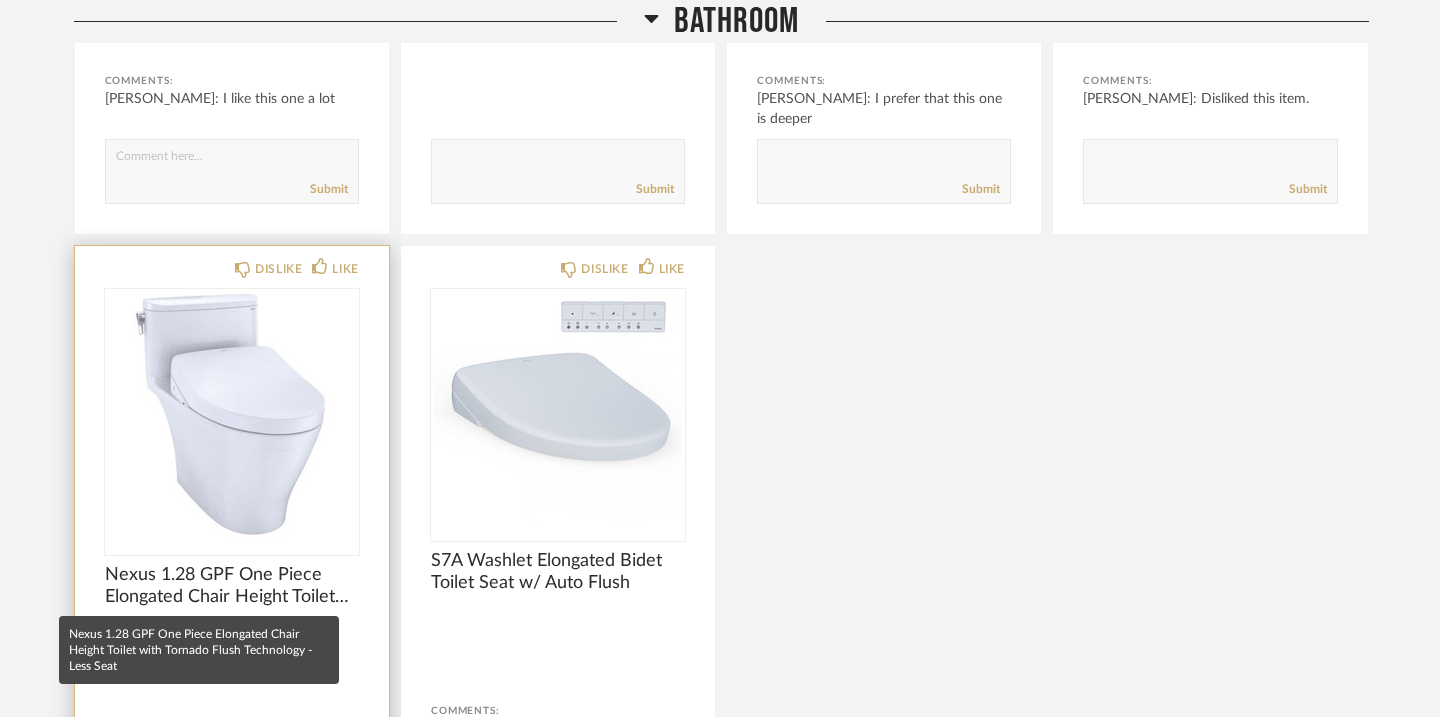 click on "Nexus 1.28 GPF One Piece Elongated Chair Height Toilet with Tornado Flush Technology - Less Seat" 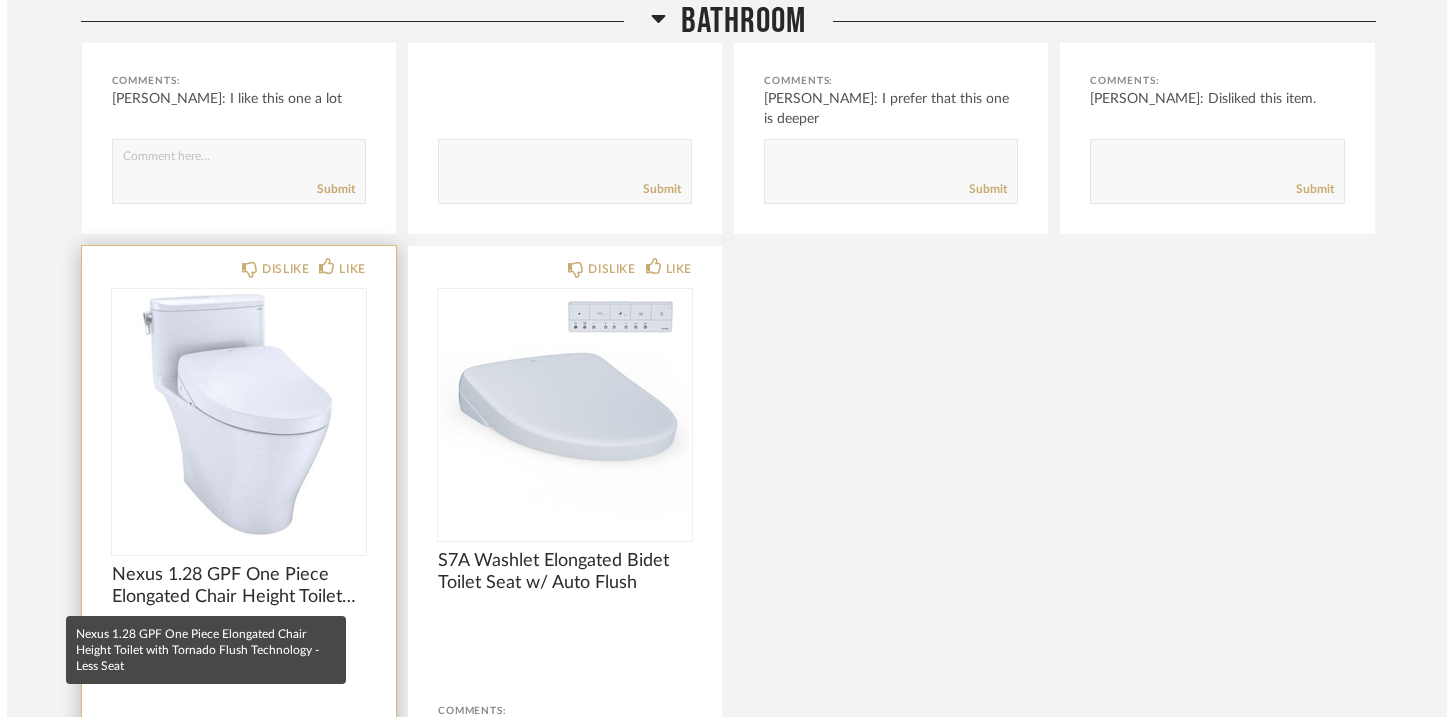 scroll, scrollTop: 0, scrollLeft: 0, axis: both 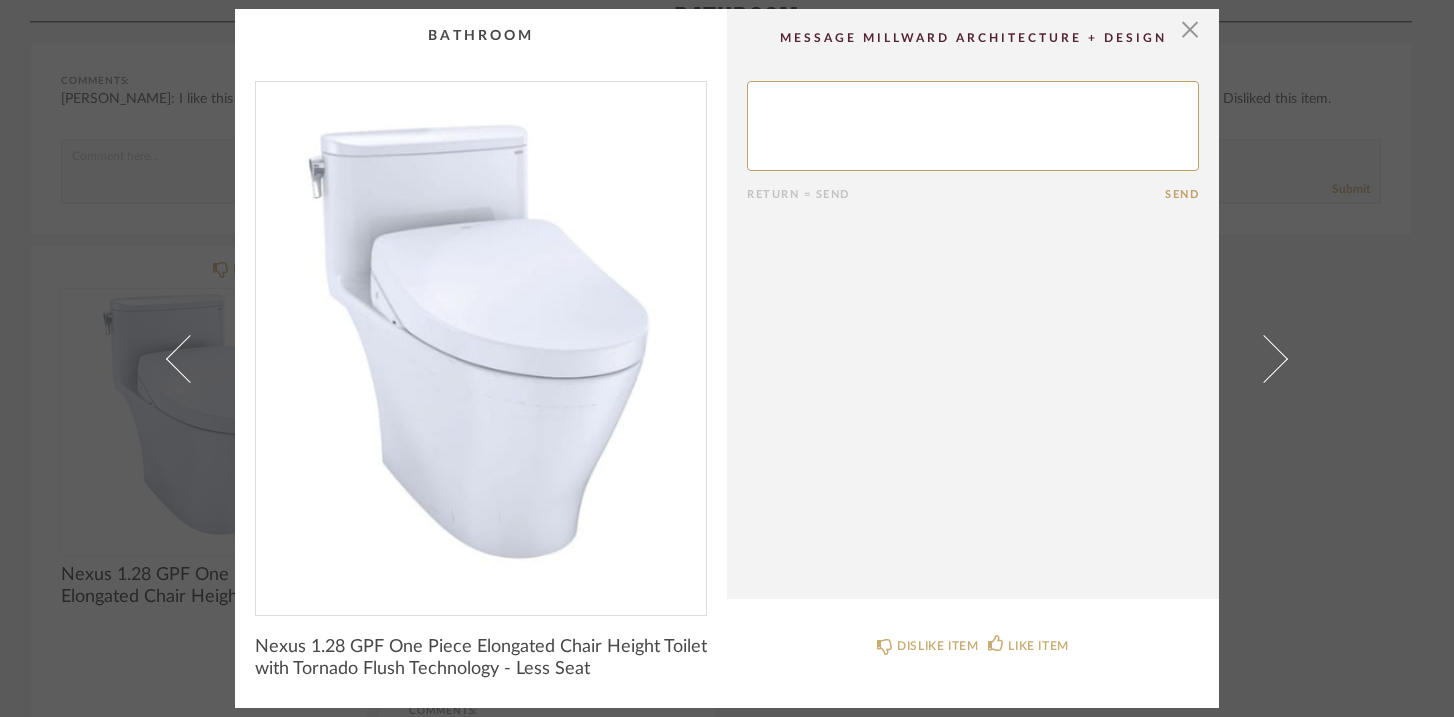 drag, startPoint x: 245, startPoint y: 640, endPoint x: 704, endPoint y: 658, distance: 459.3528 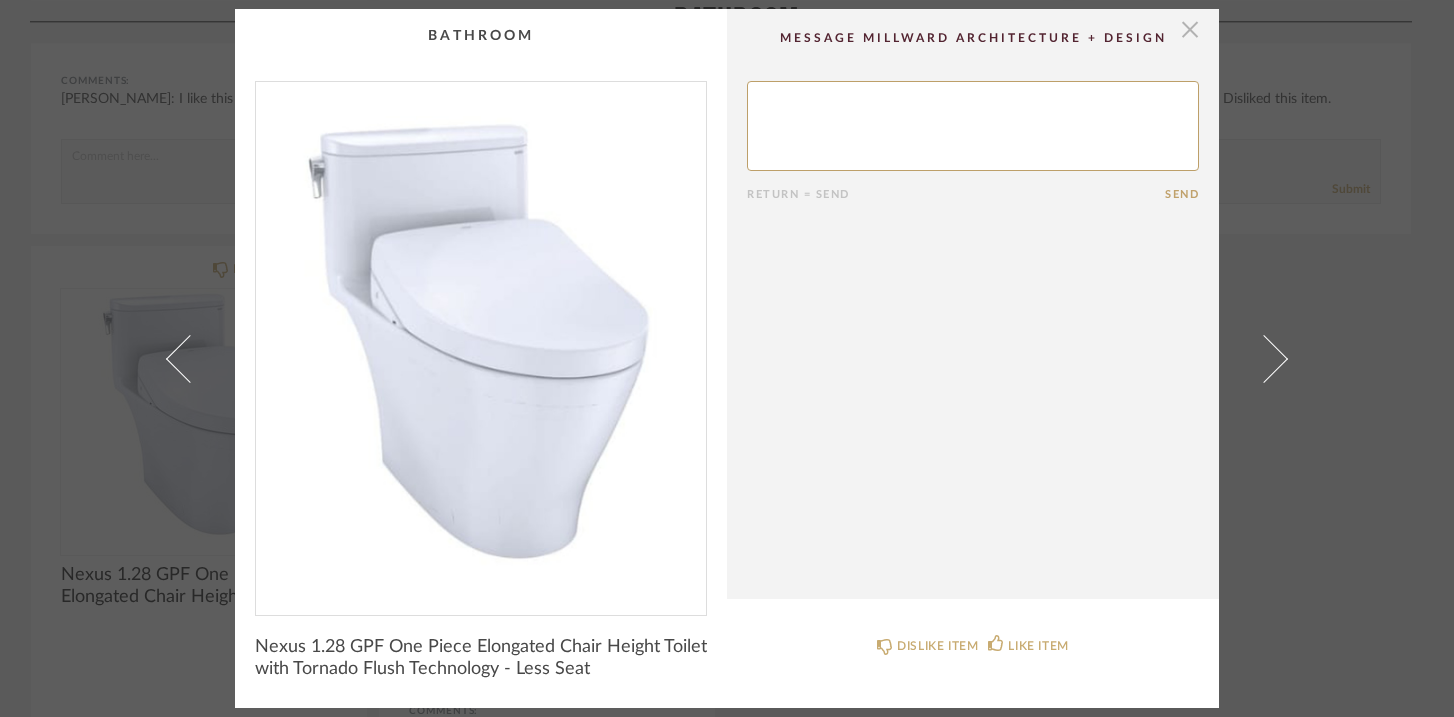 click at bounding box center (1190, 29) 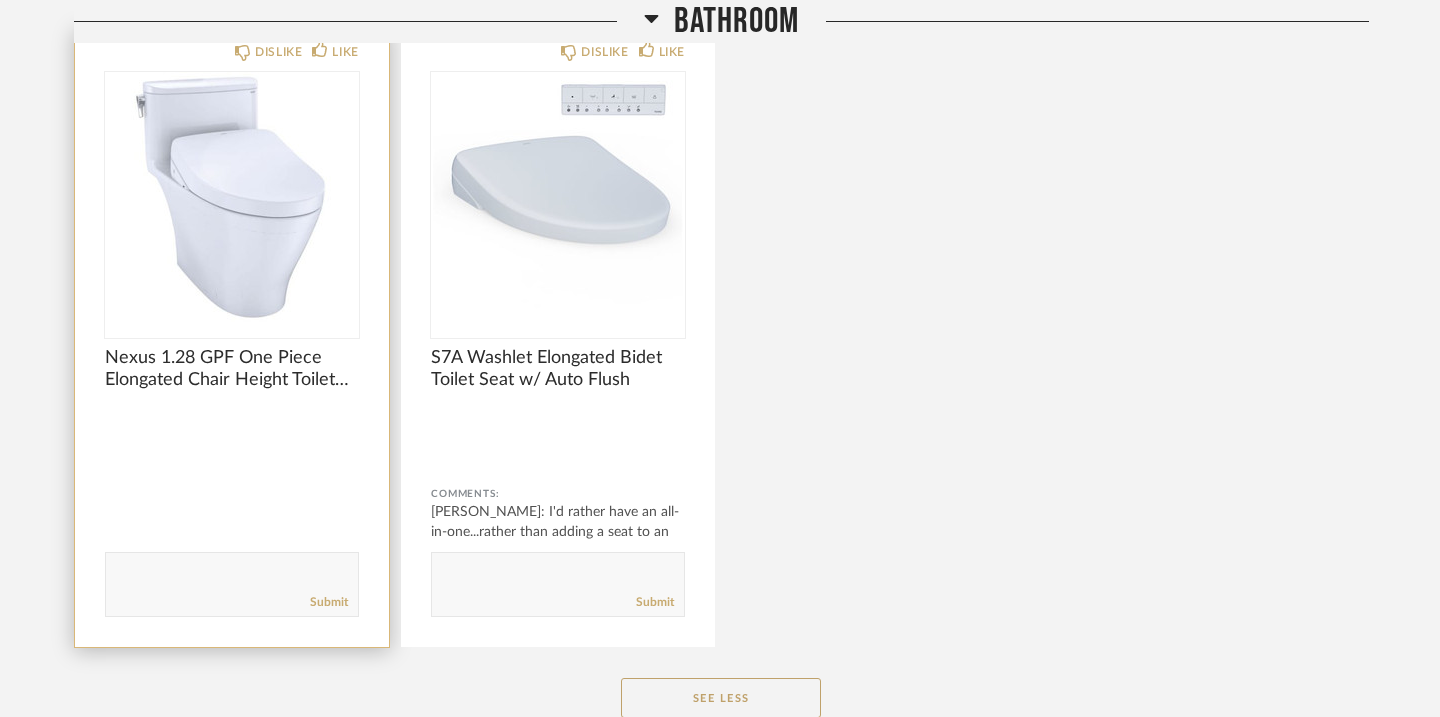 scroll, scrollTop: 2634, scrollLeft: 0, axis: vertical 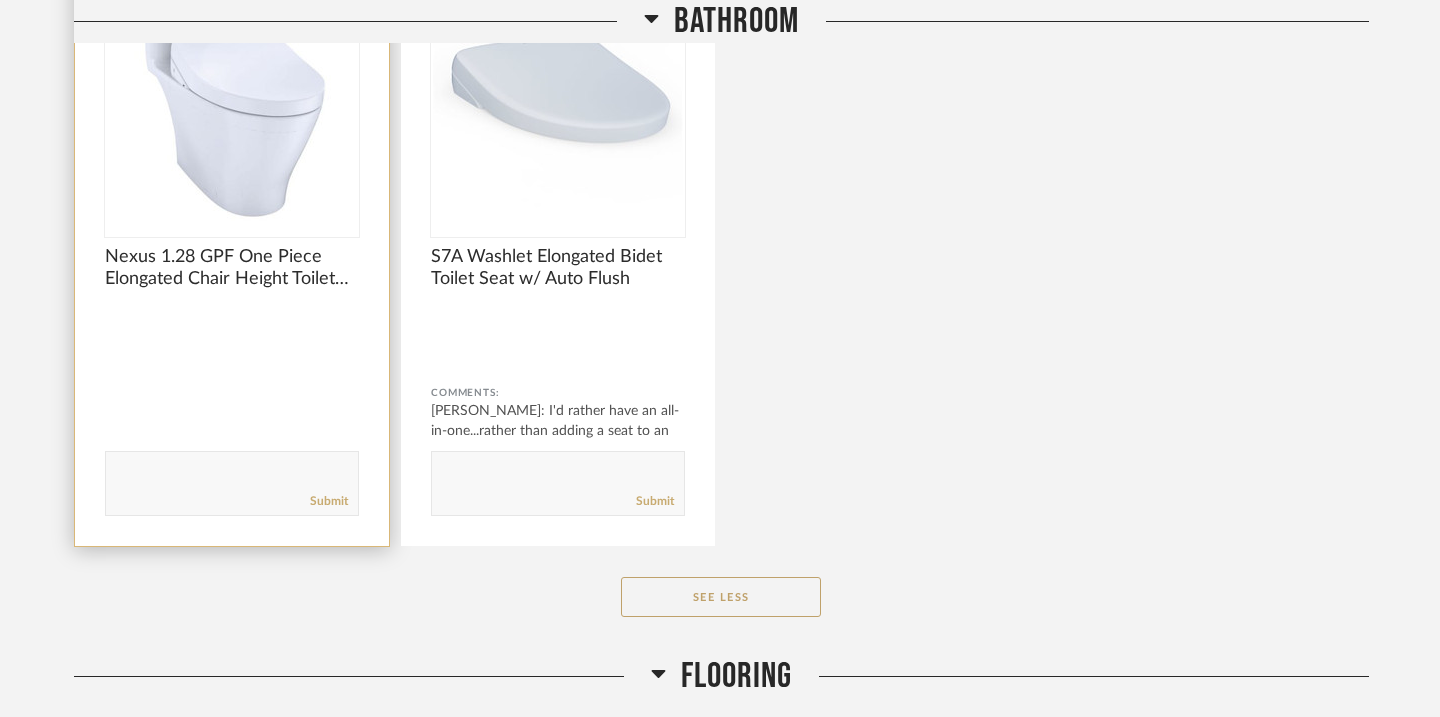 click 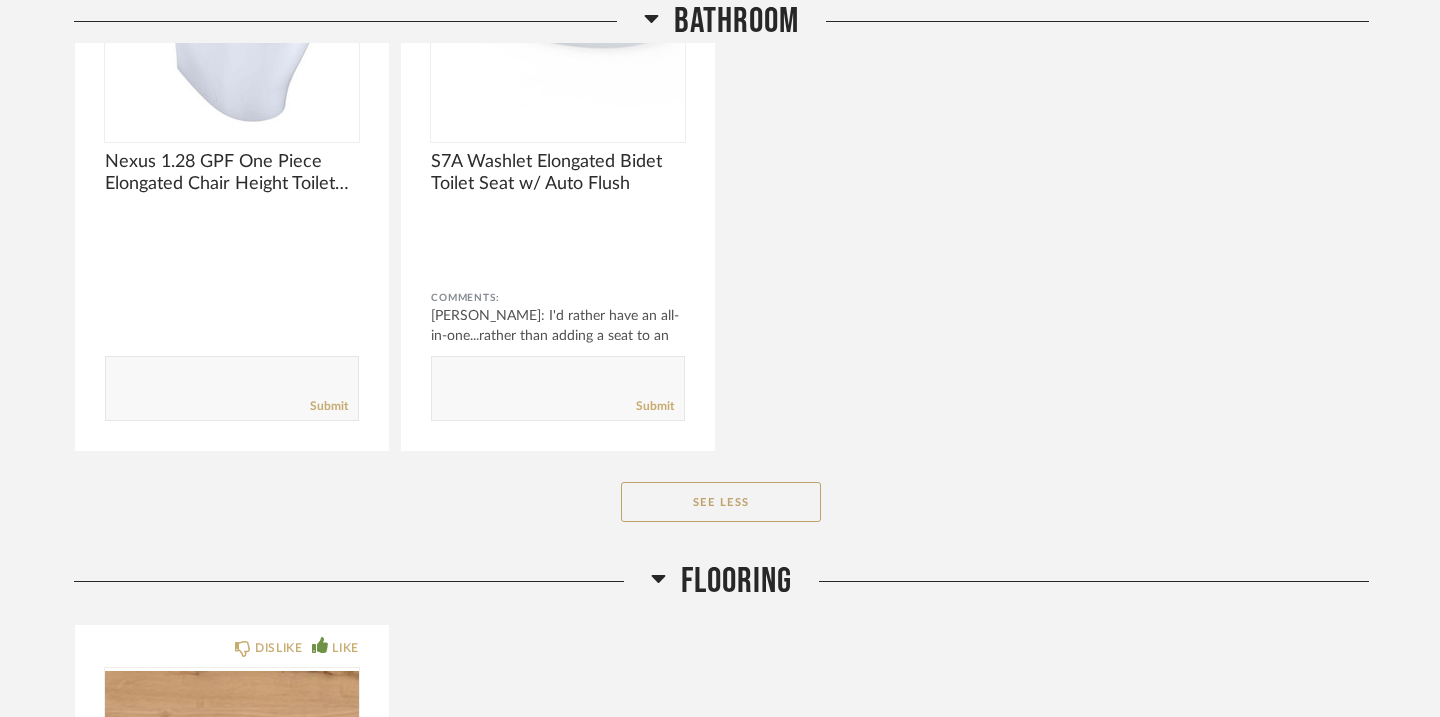 scroll, scrollTop: 2735, scrollLeft: 0, axis: vertical 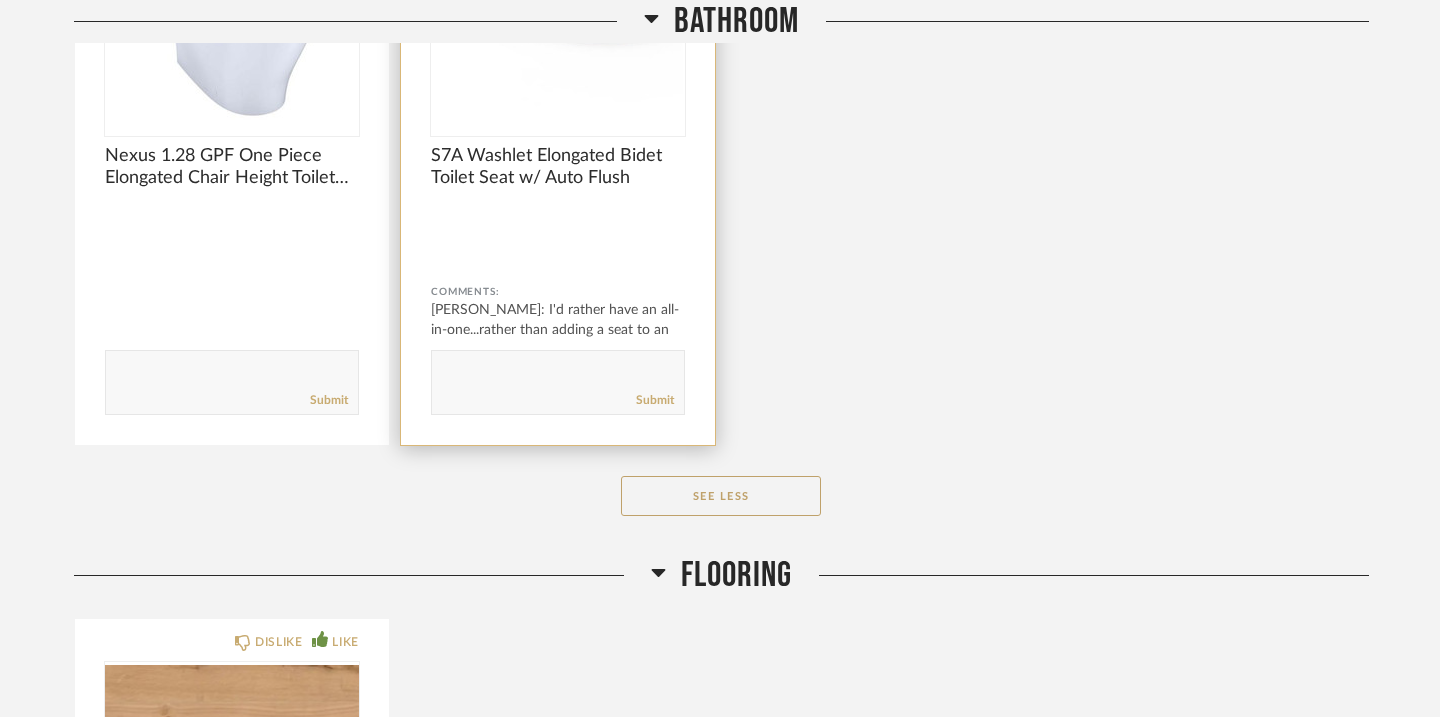 click 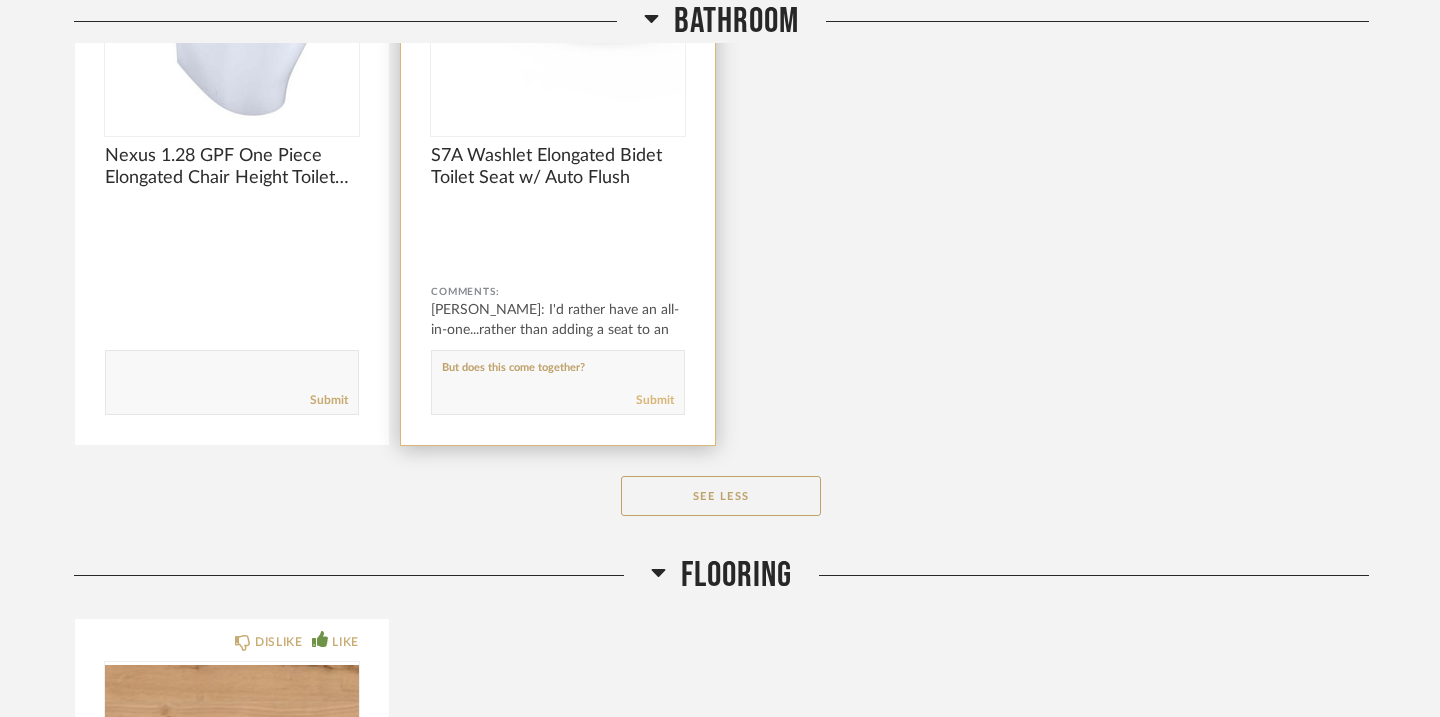 type on "But does this come together?" 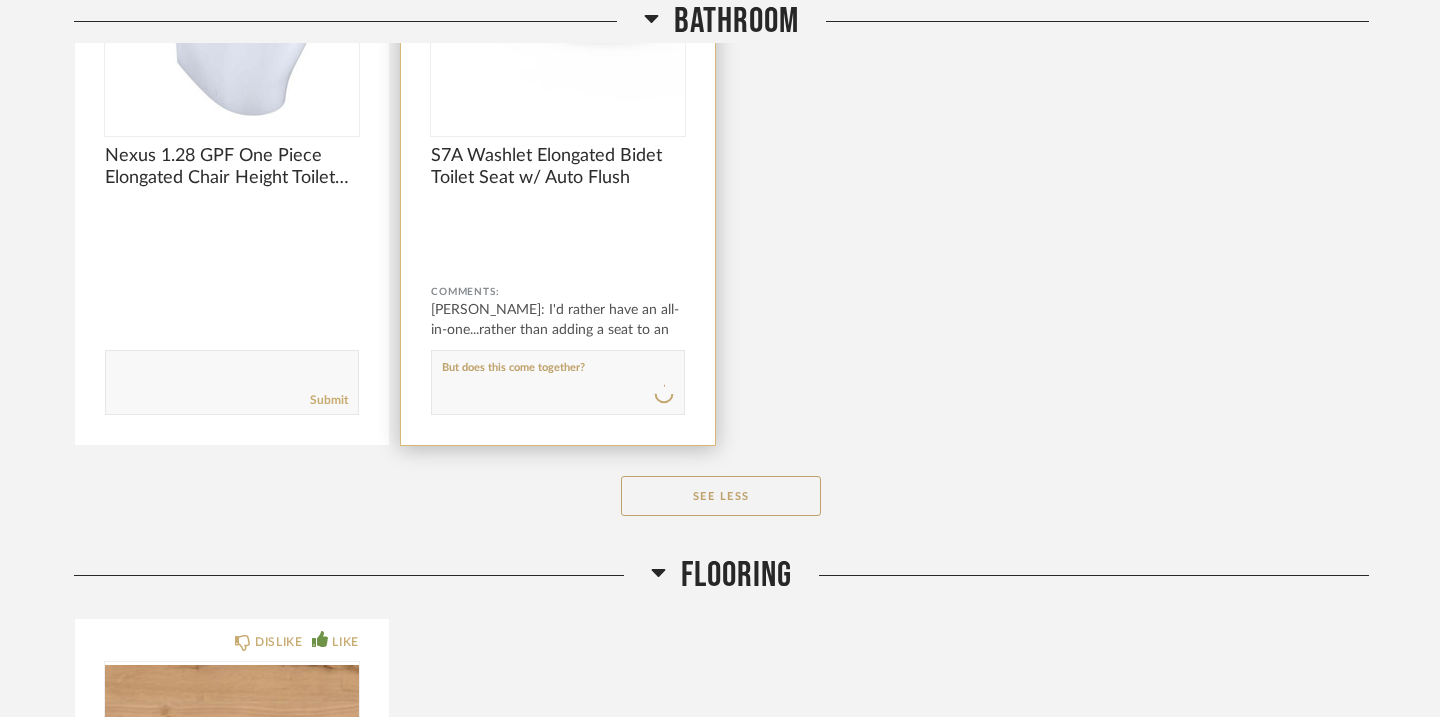 type 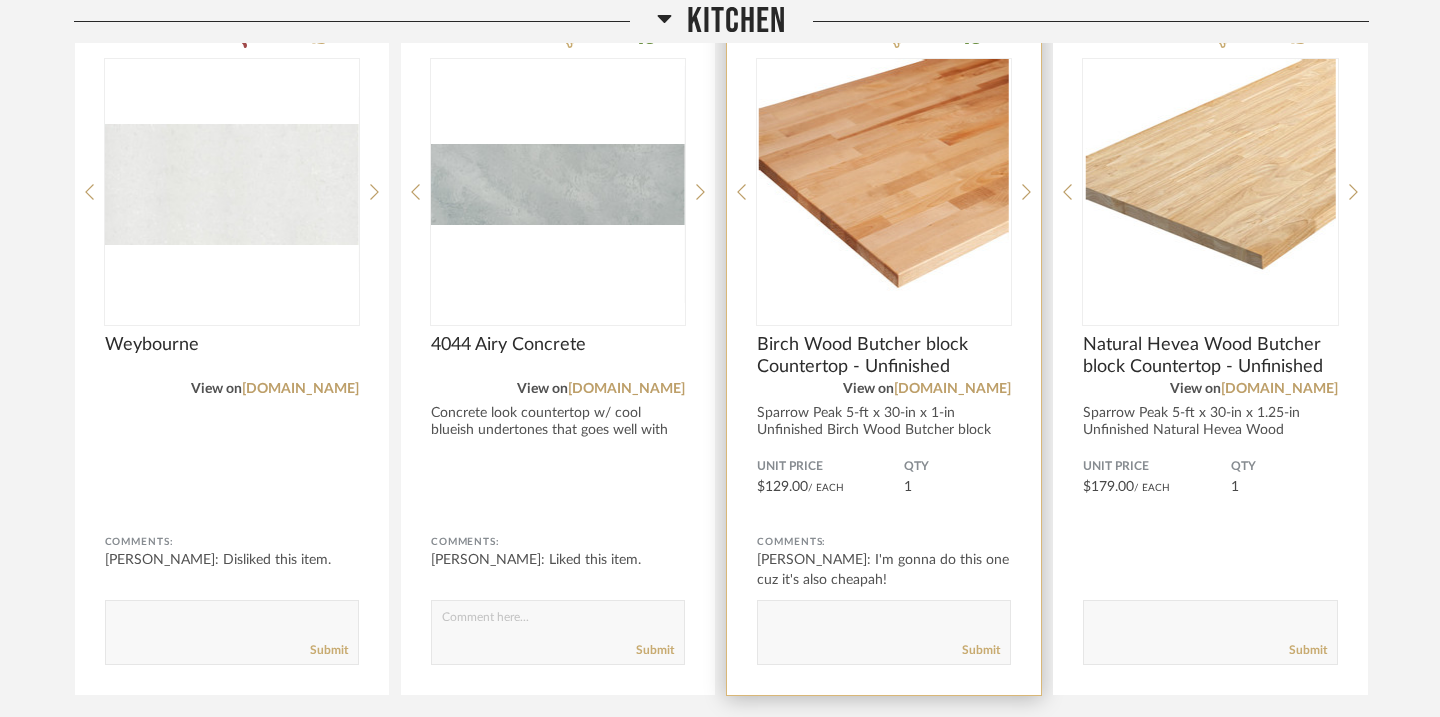 scroll, scrollTop: 350, scrollLeft: 0, axis: vertical 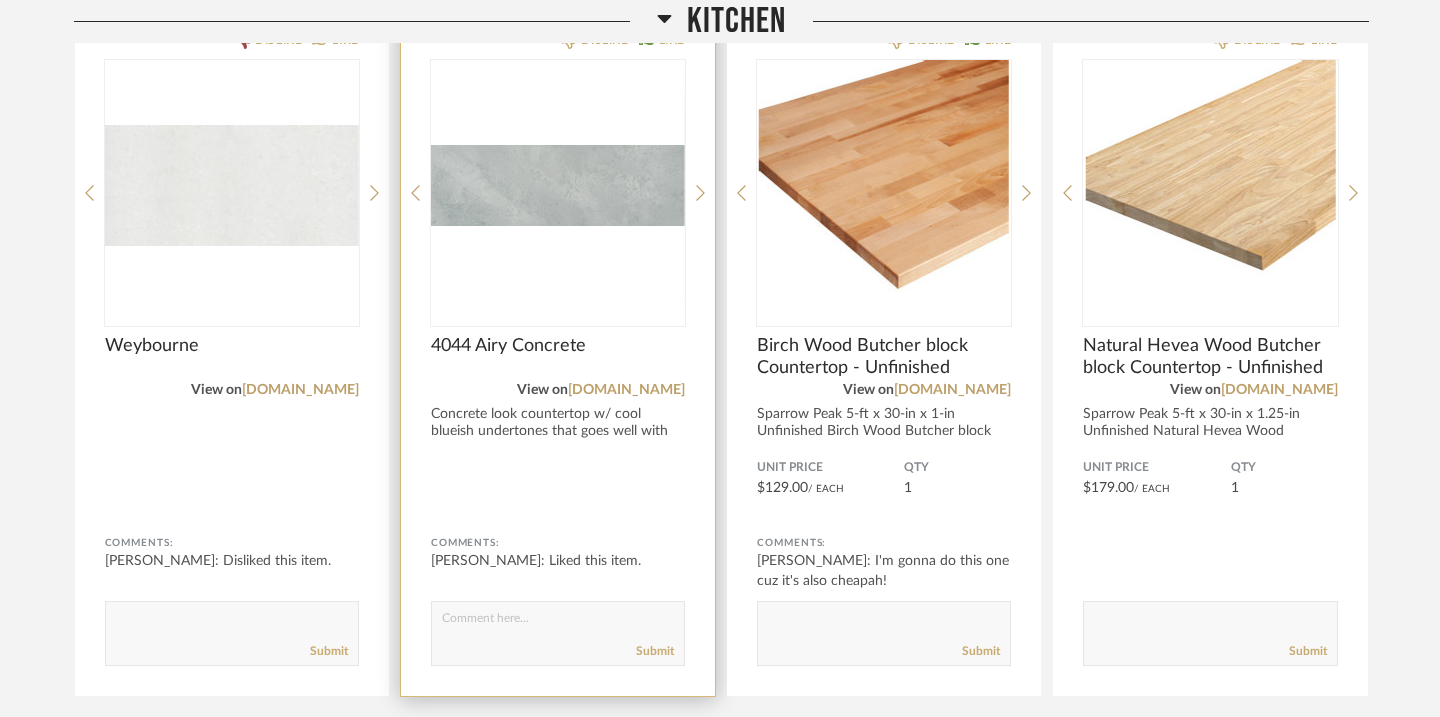 click on "Concrete look countertop w/ cool blueish undertones that goes well with the blue ba..." 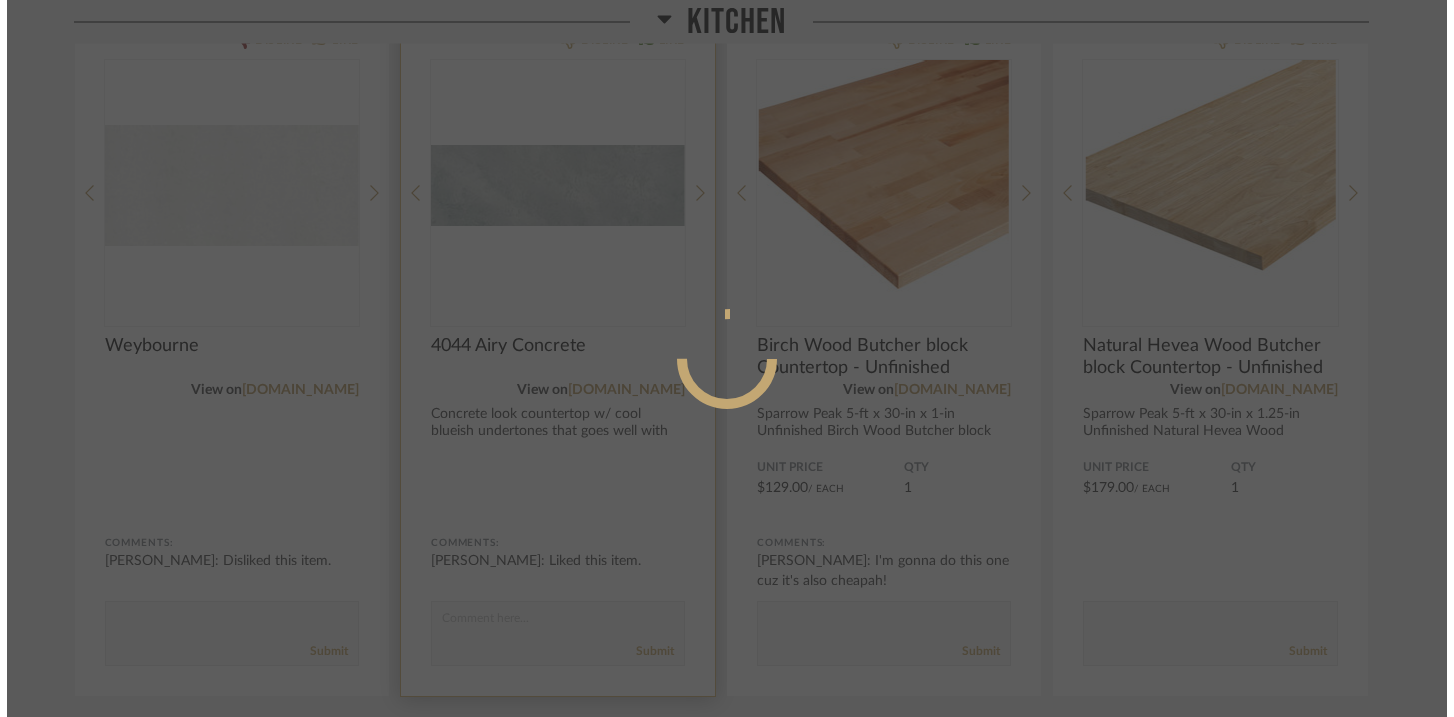 scroll, scrollTop: 0, scrollLeft: 0, axis: both 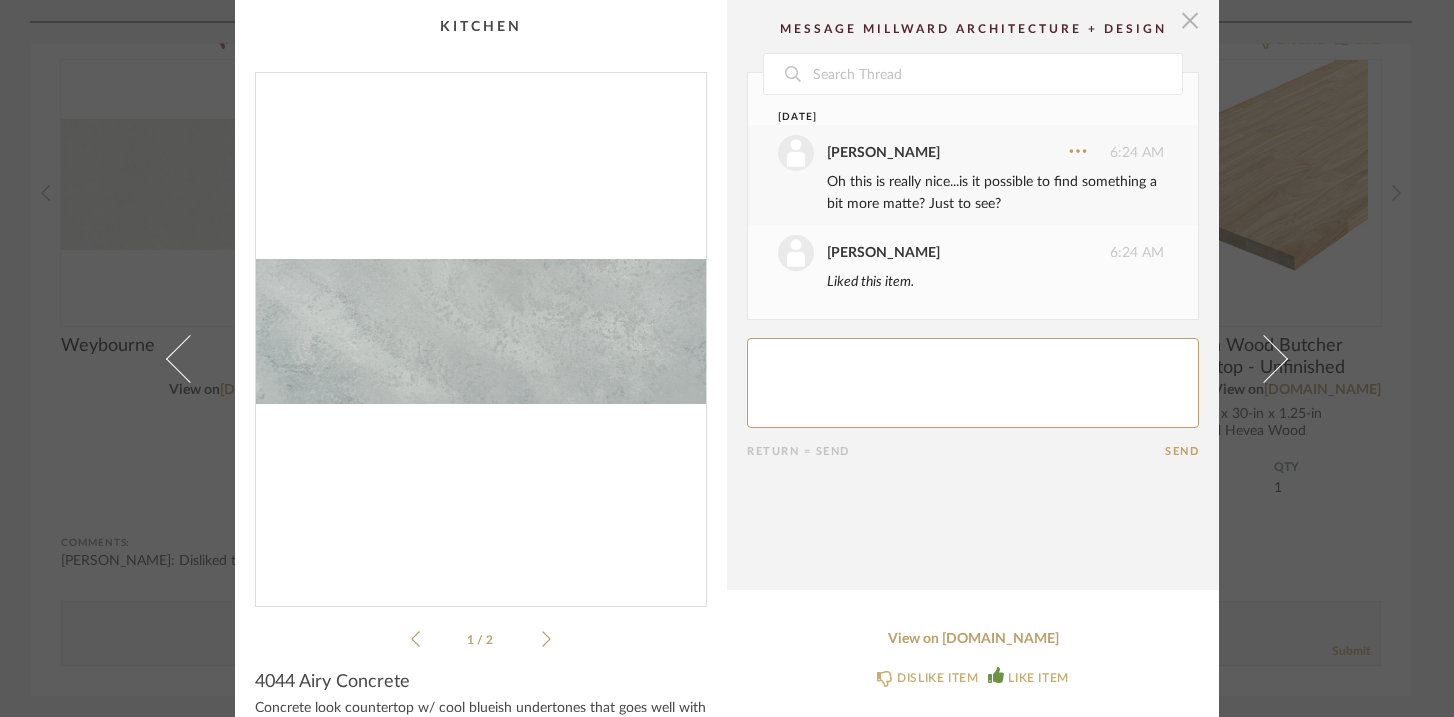 click at bounding box center [1190, 20] 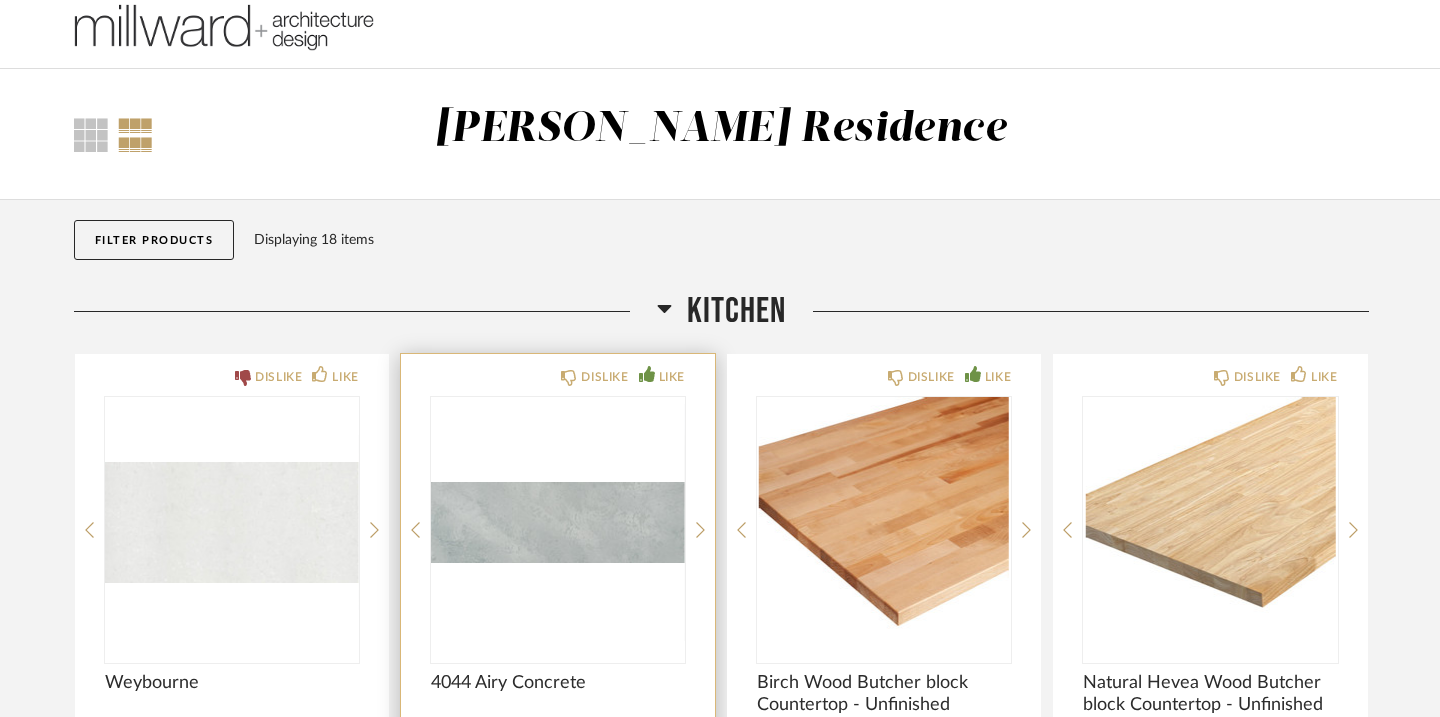 scroll, scrollTop: 0, scrollLeft: 0, axis: both 